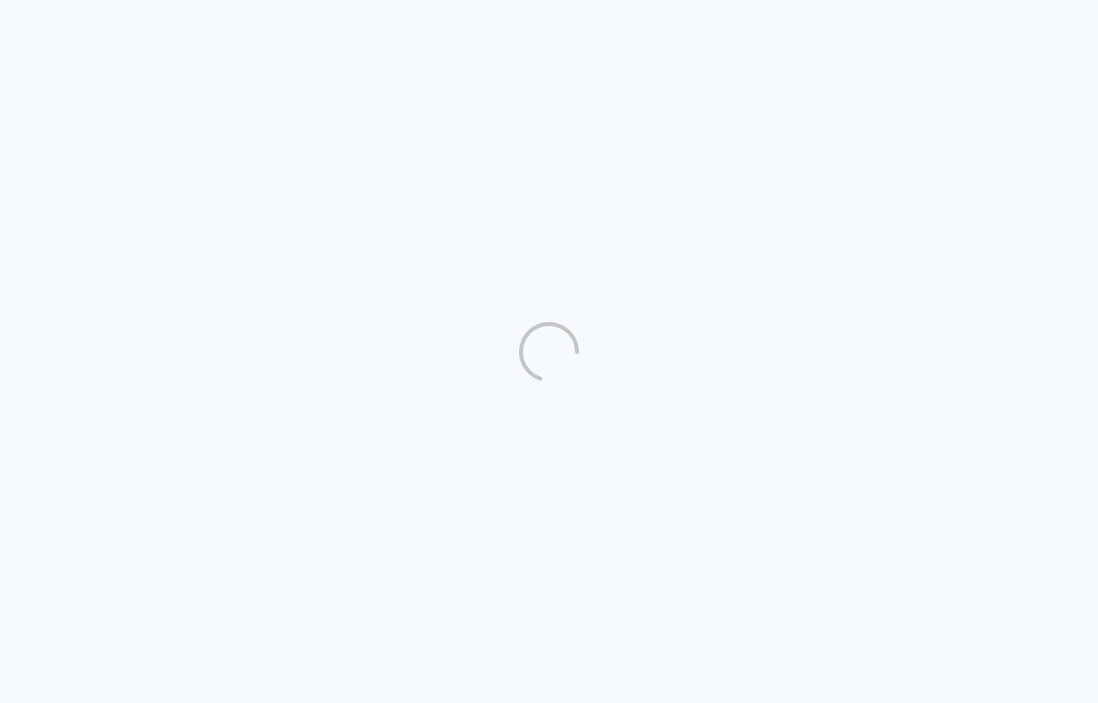 scroll, scrollTop: 0, scrollLeft: 0, axis: both 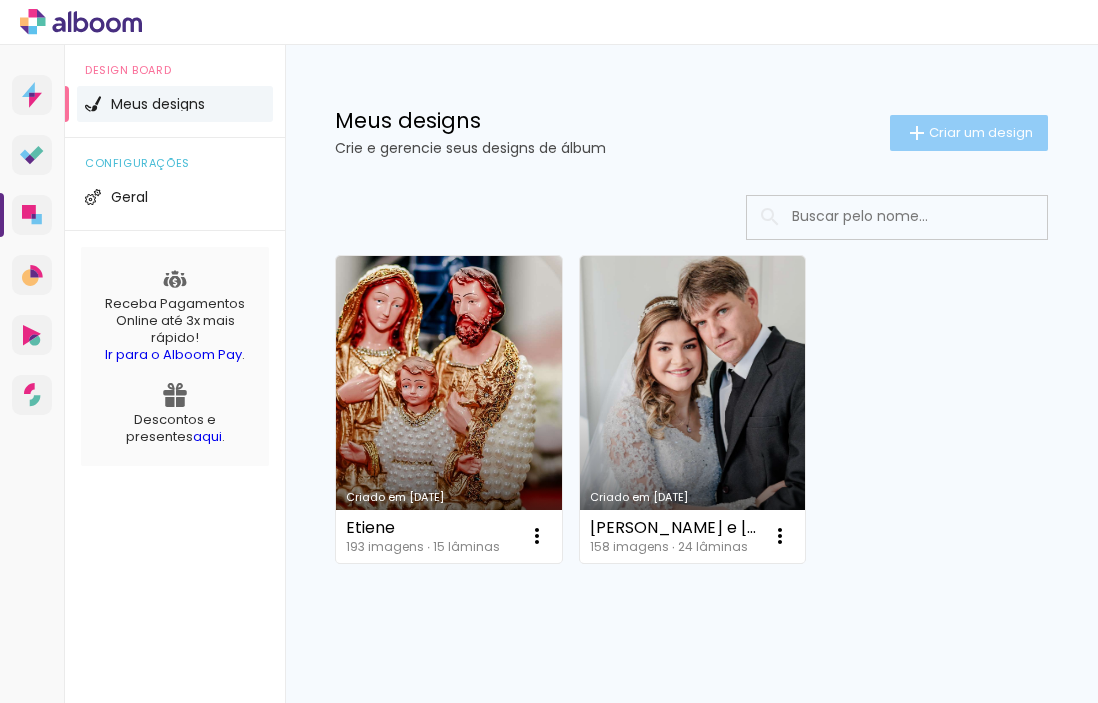 click on "Criar um design" 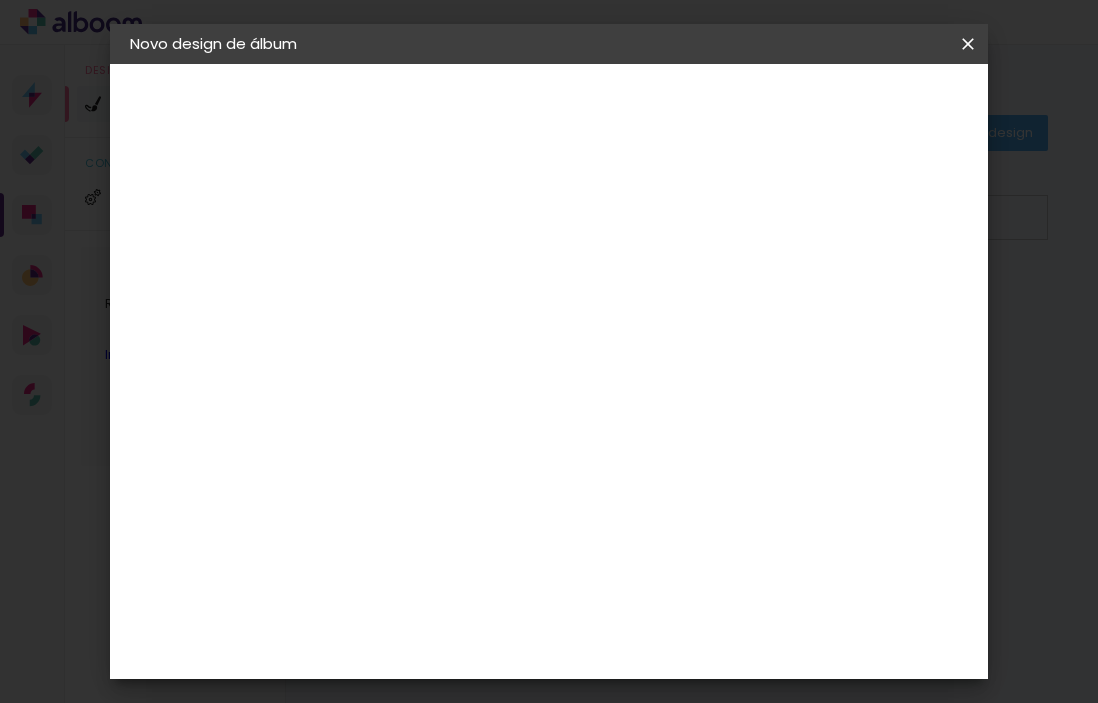 click at bounding box center [457, 268] 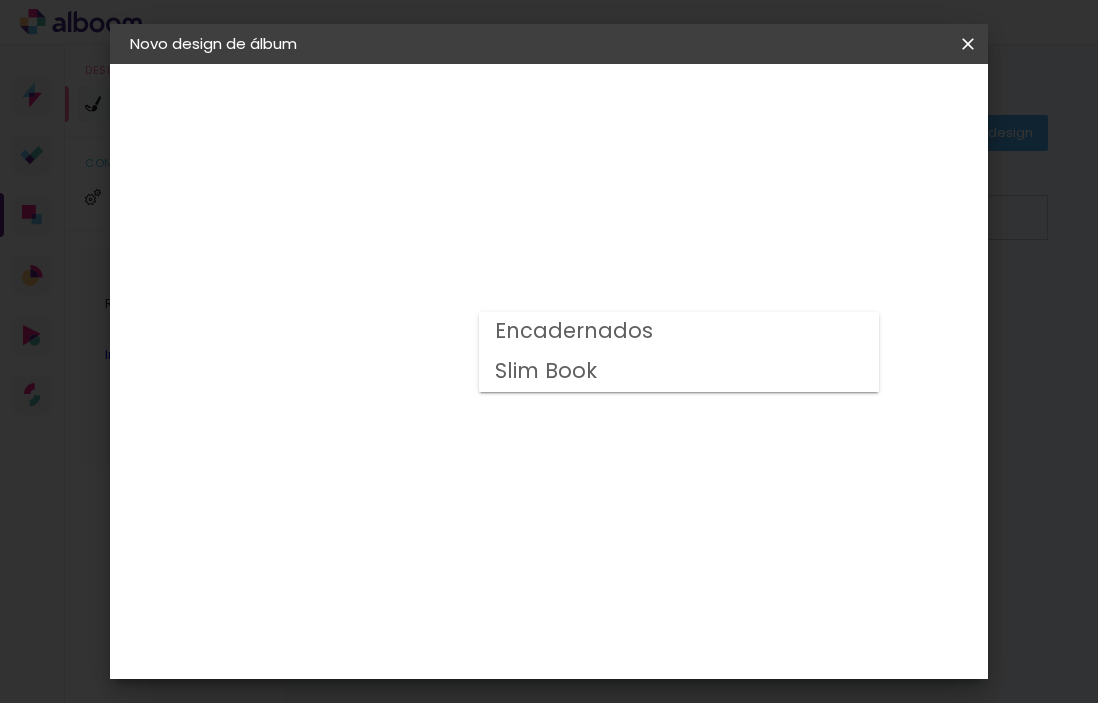 click on "Slim Book" at bounding box center (679, 372) 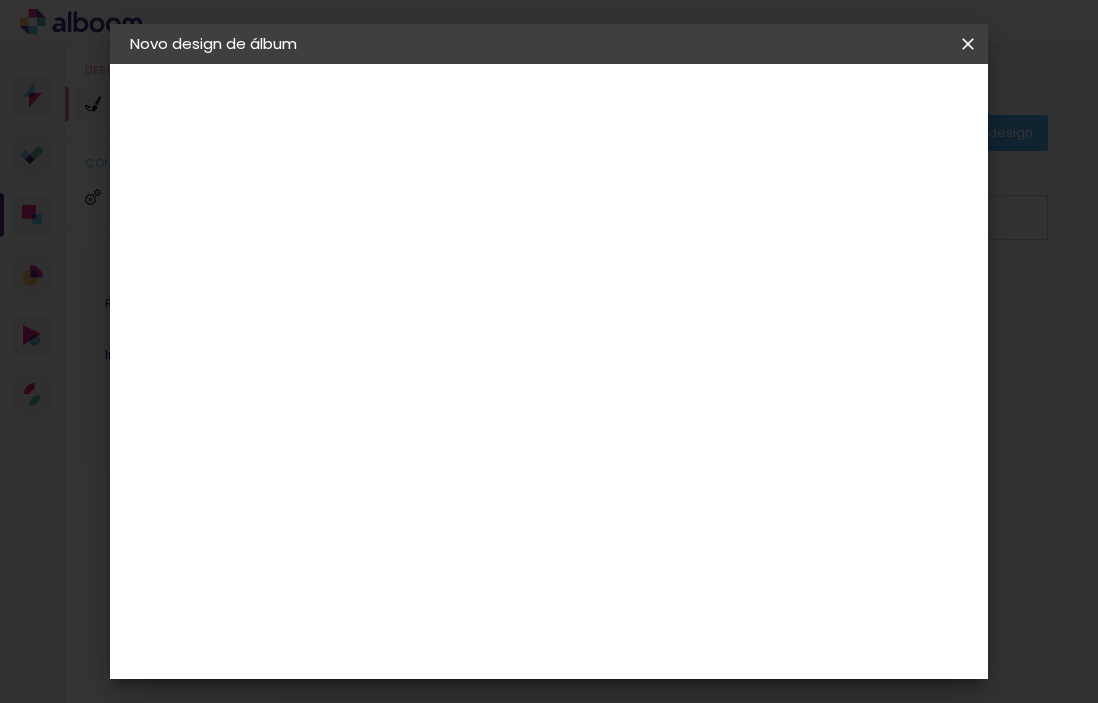 scroll, scrollTop: 10, scrollLeft: 0, axis: vertical 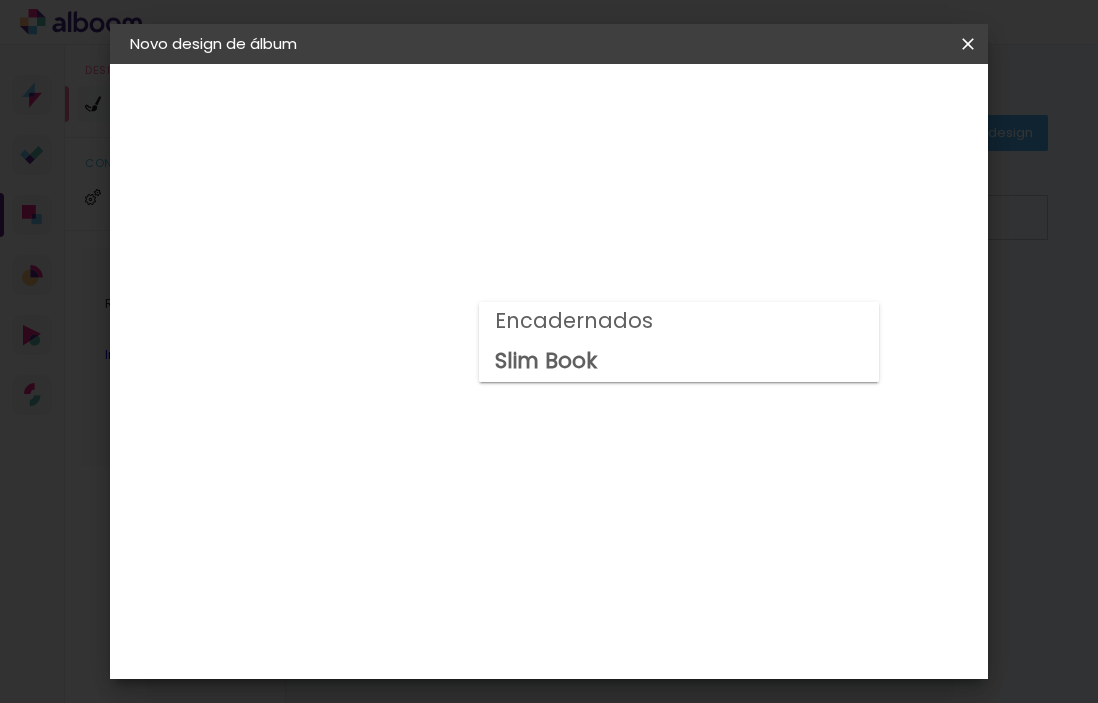 click on "Encadernados" at bounding box center (679, 322) 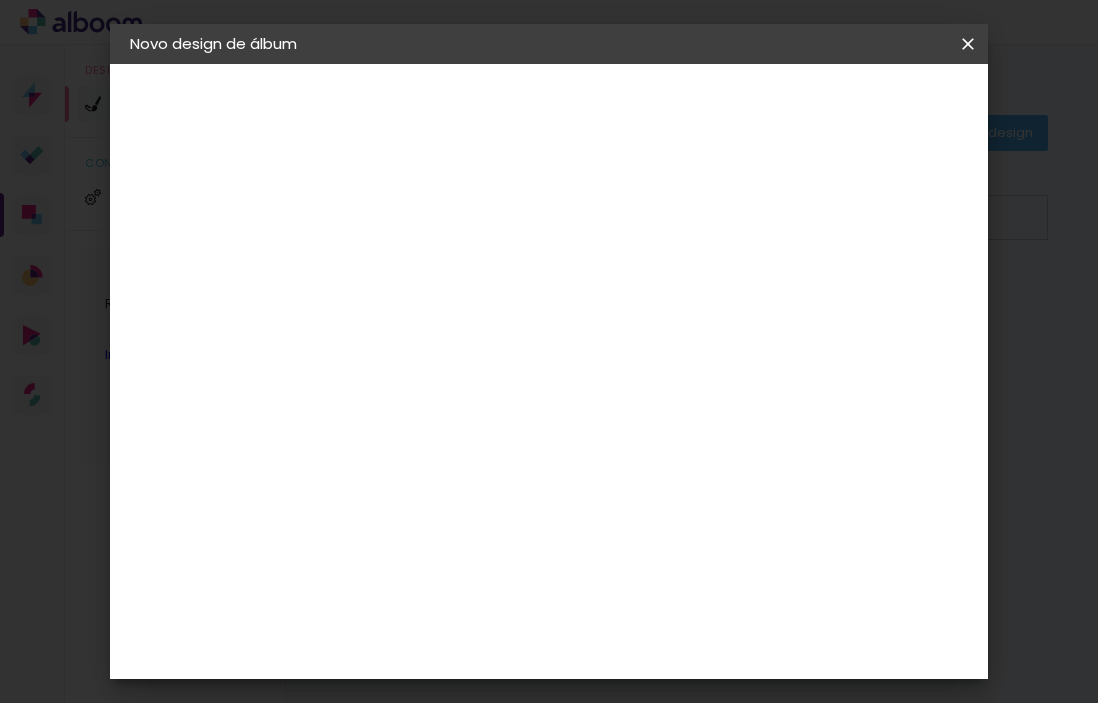 scroll, scrollTop: 121, scrollLeft: 0, axis: vertical 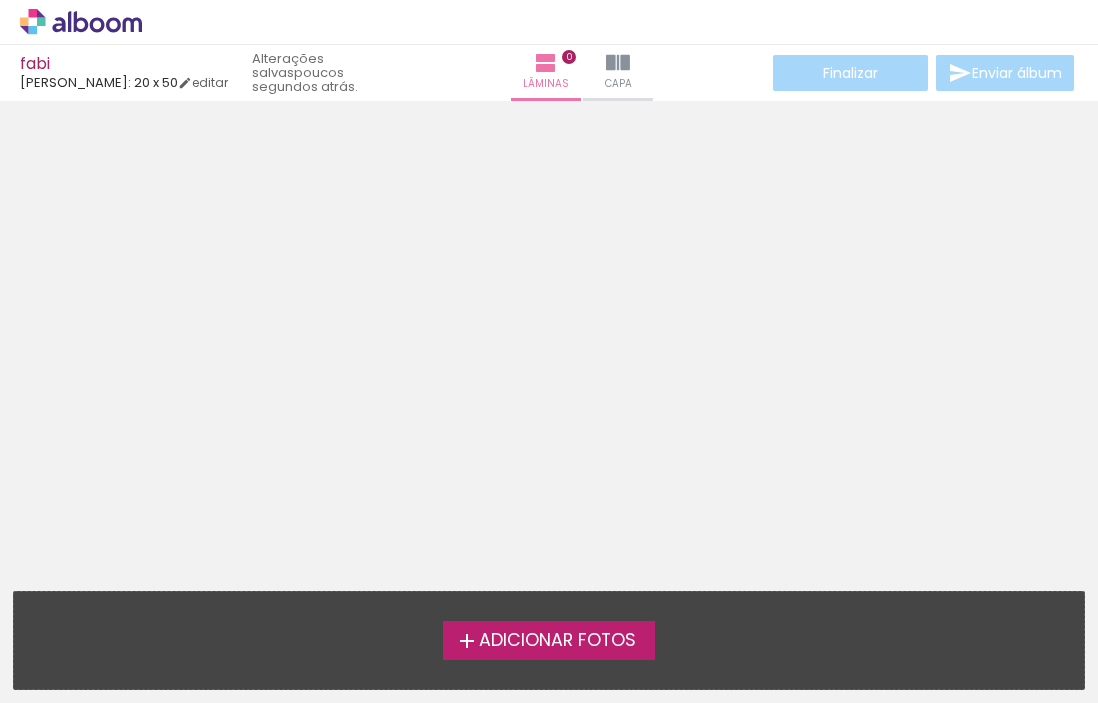 click at bounding box center [20, 640] 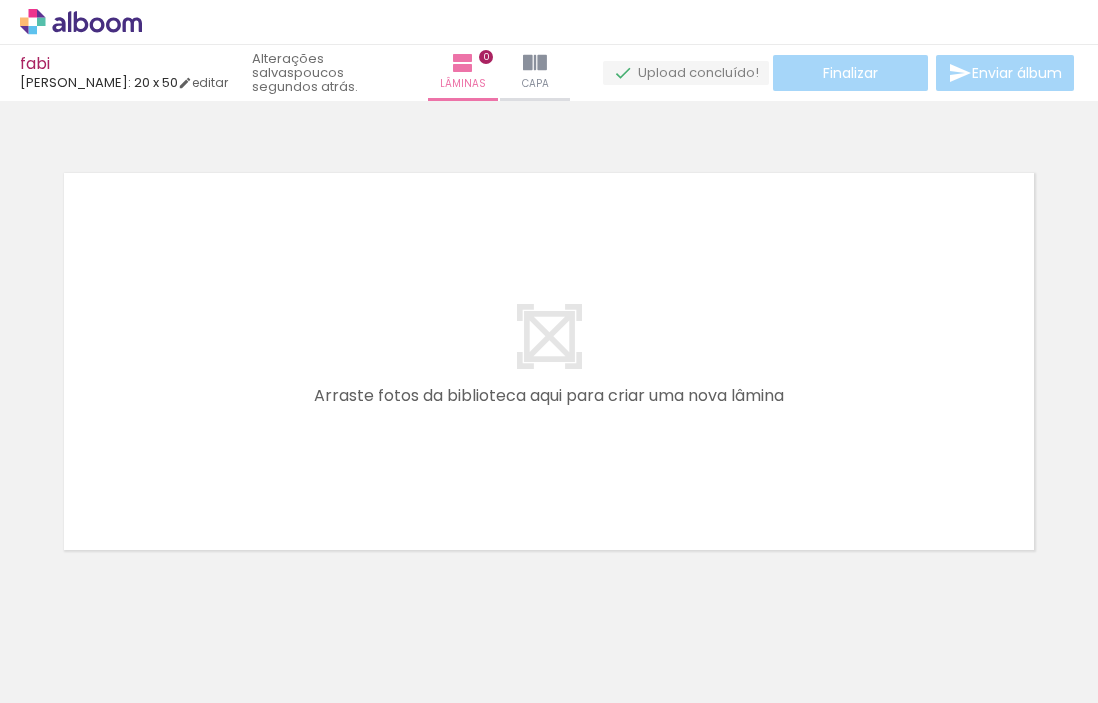 scroll, scrollTop: 22, scrollLeft: 0, axis: vertical 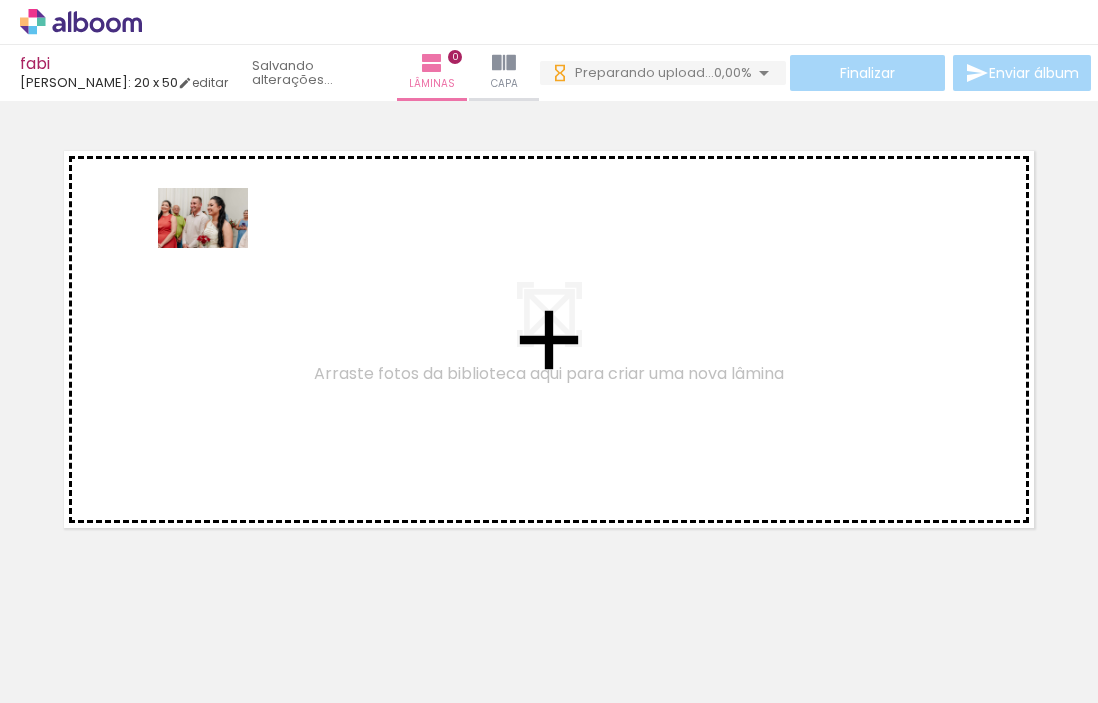 drag, startPoint x: 212, startPoint y: 637, endPoint x: 218, endPoint y: 248, distance: 389.04626 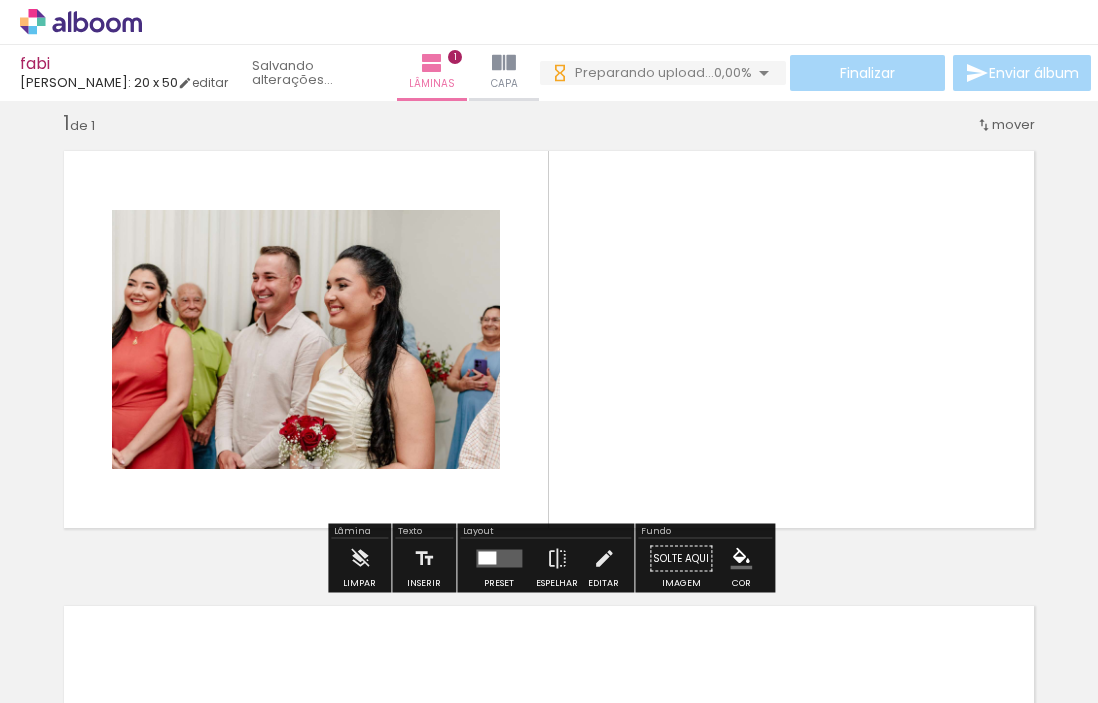 scroll, scrollTop: 22, scrollLeft: 0, axis: vertical 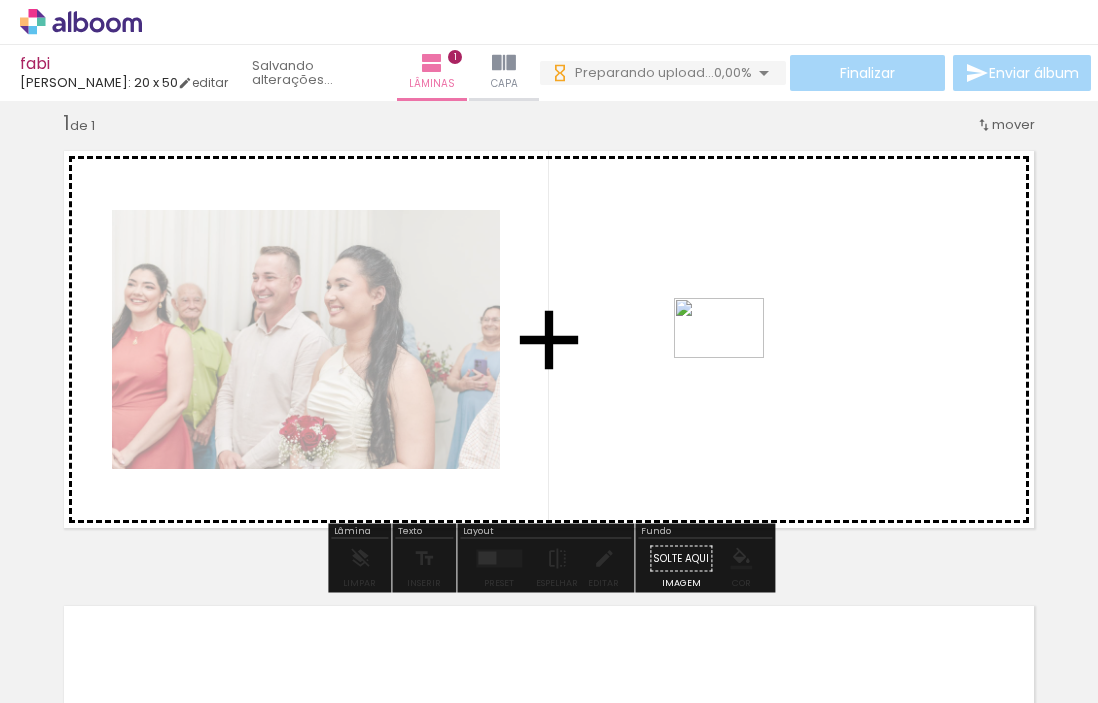 drag, startPoint x: 322, startPoint y: 632, endPoint x: 734, endPoint y: 358, distance: 494.79288 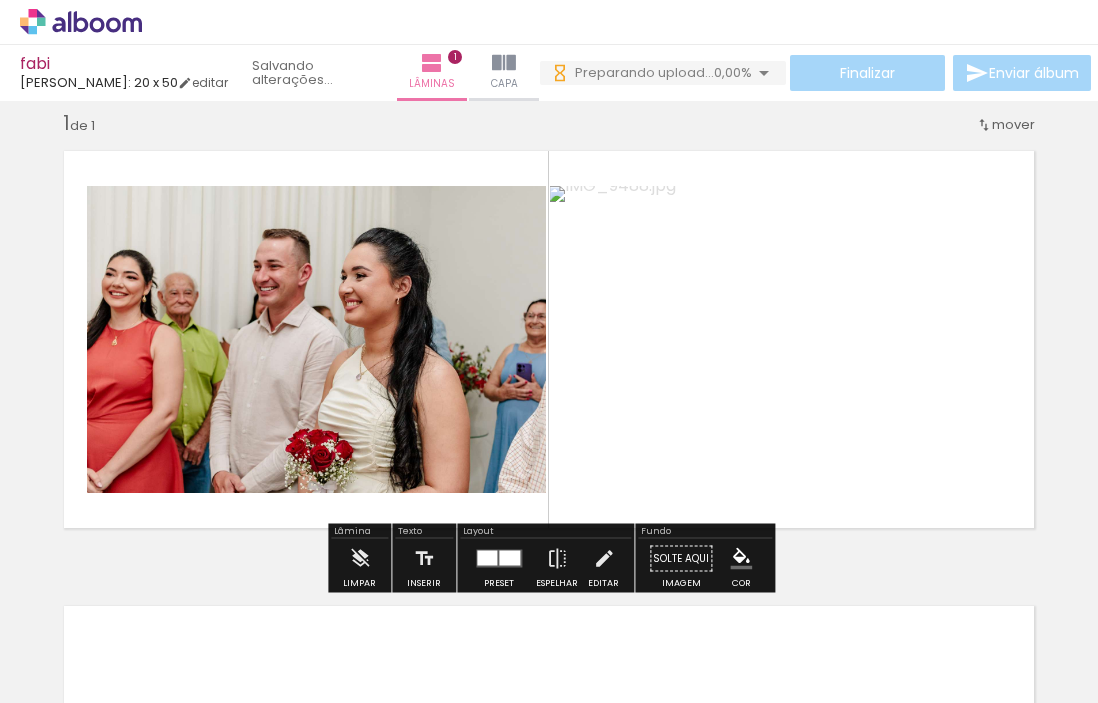 scroll, scrollTop: 0, scrollLeft: 0, axis: both 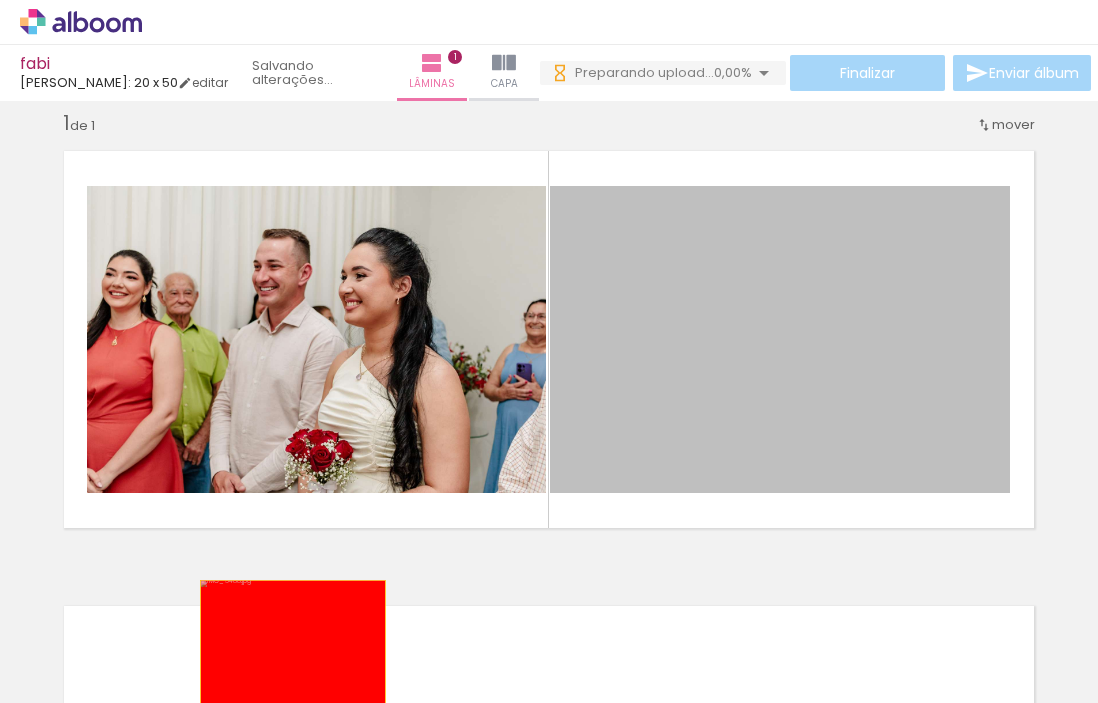 drag, startPoint x: 791, startPoint y: 322, endPoint x: 293, endPoint y: 642, distance: 591.94934 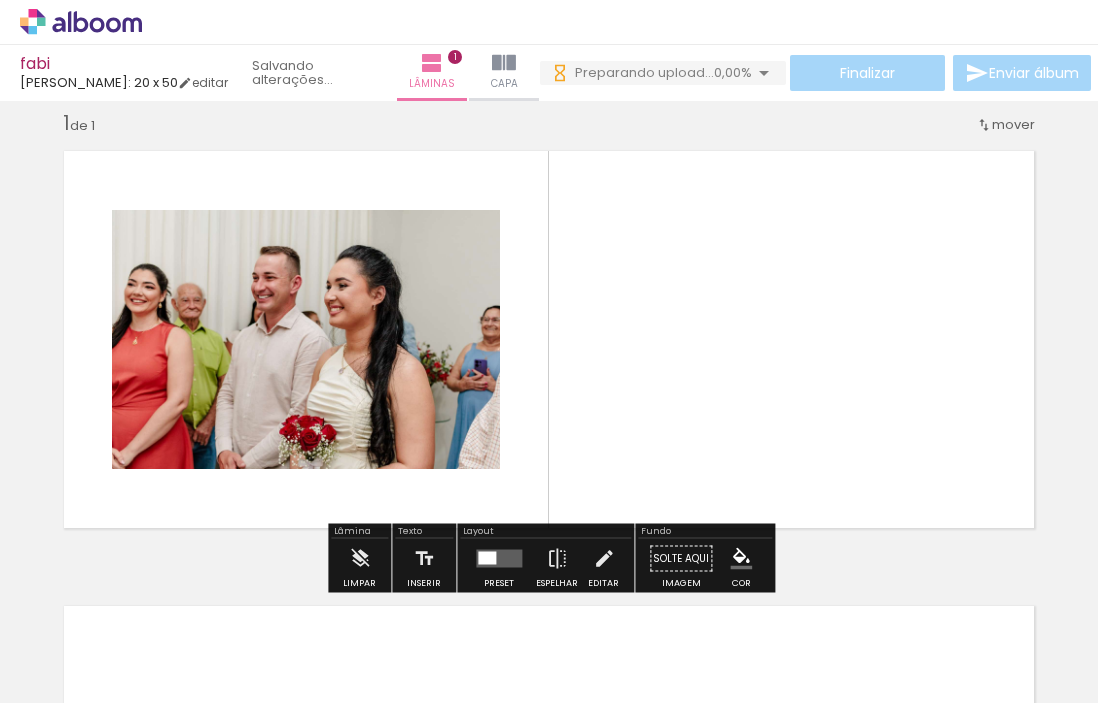 scroll, scrollTop: 0, scrollLeft: 0, axis: both 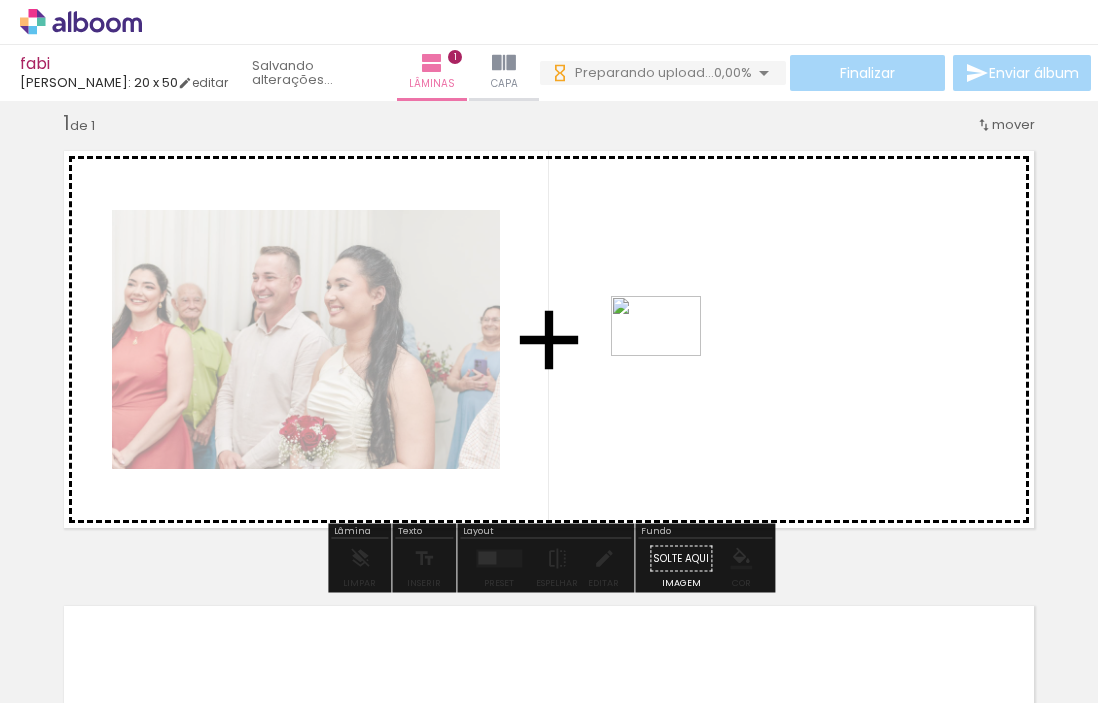 drag, startPoint x: 425, startPoint y: 654, endPoint x: 671, endPoint y: 356, distance: 386.41946 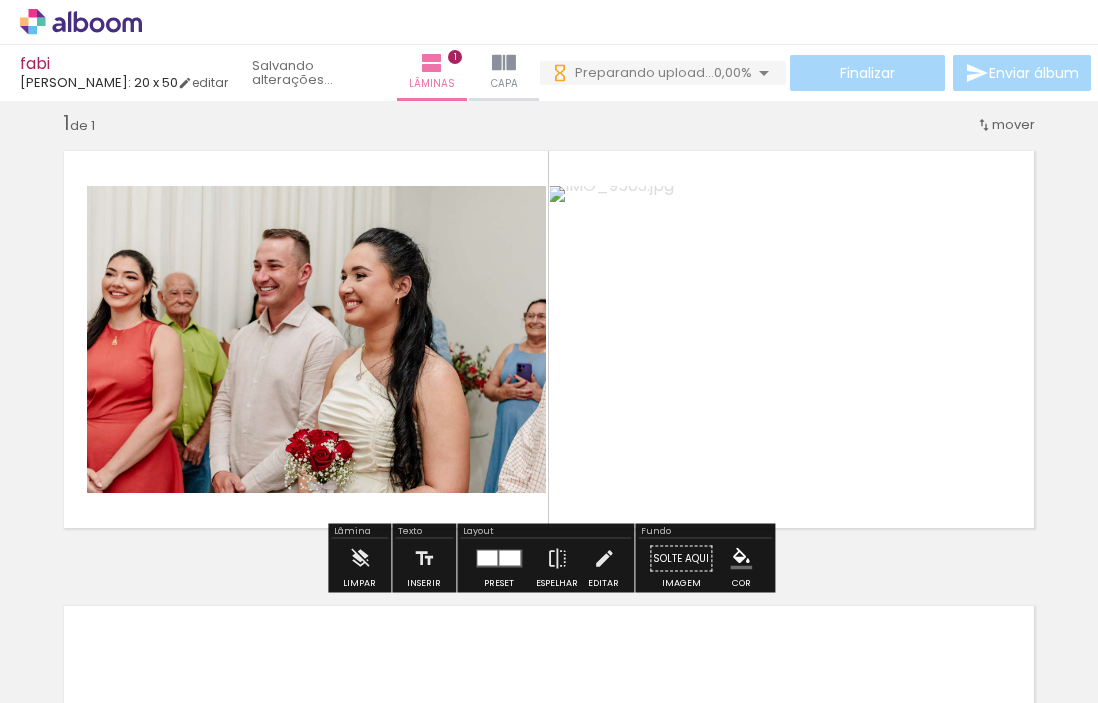 scroll, scrollTop: 0, scrollLeft: 0, axis: both 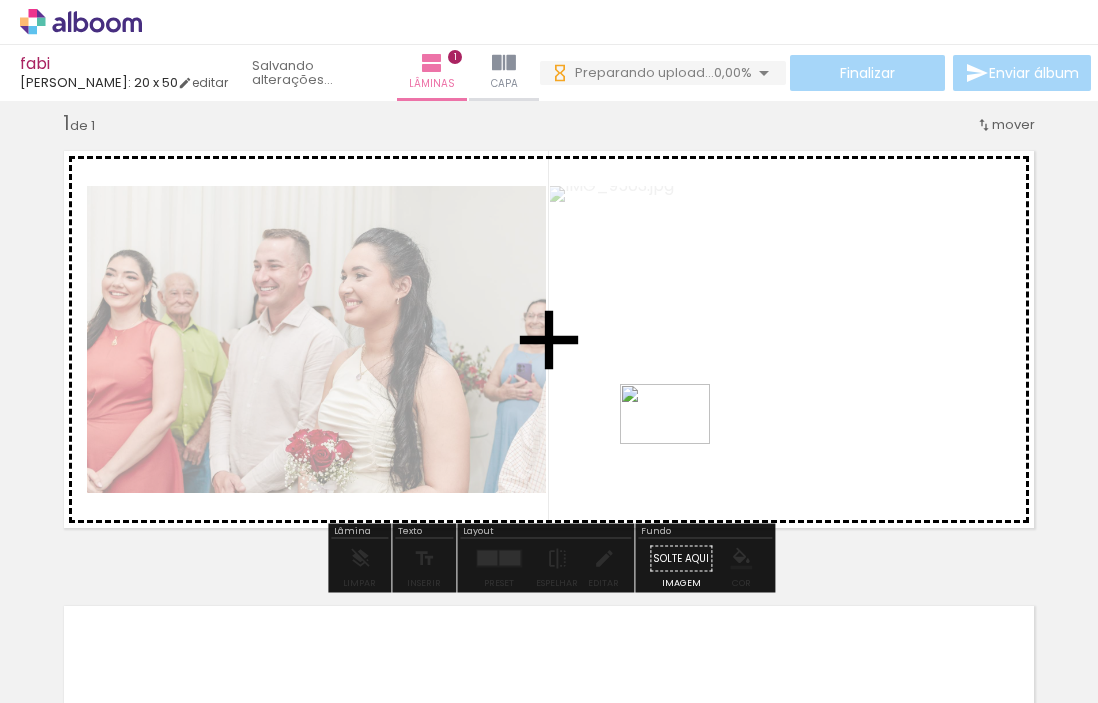 drag, startPoint x: 538, startPoint y: 652, endPoint x: 680, endPoint y: 444, distance: 251.84917 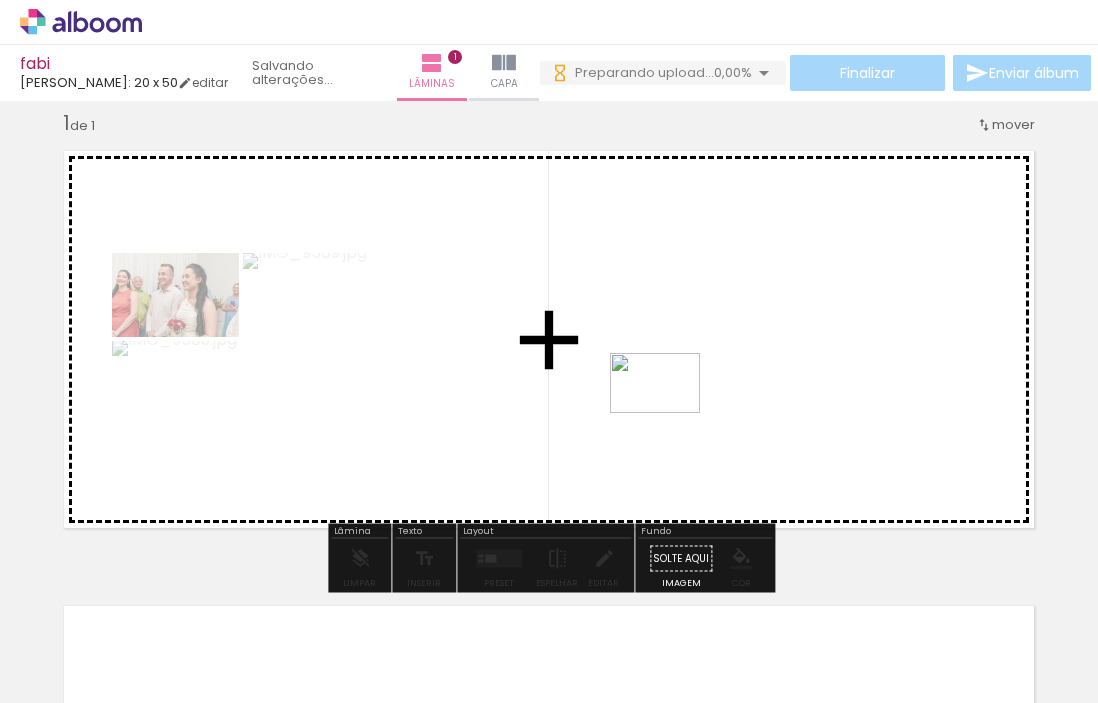 drag, startPoint x: 652, startPoint y: 624, endPoint x: 670, endPoint y: 413, distance: 211.76639 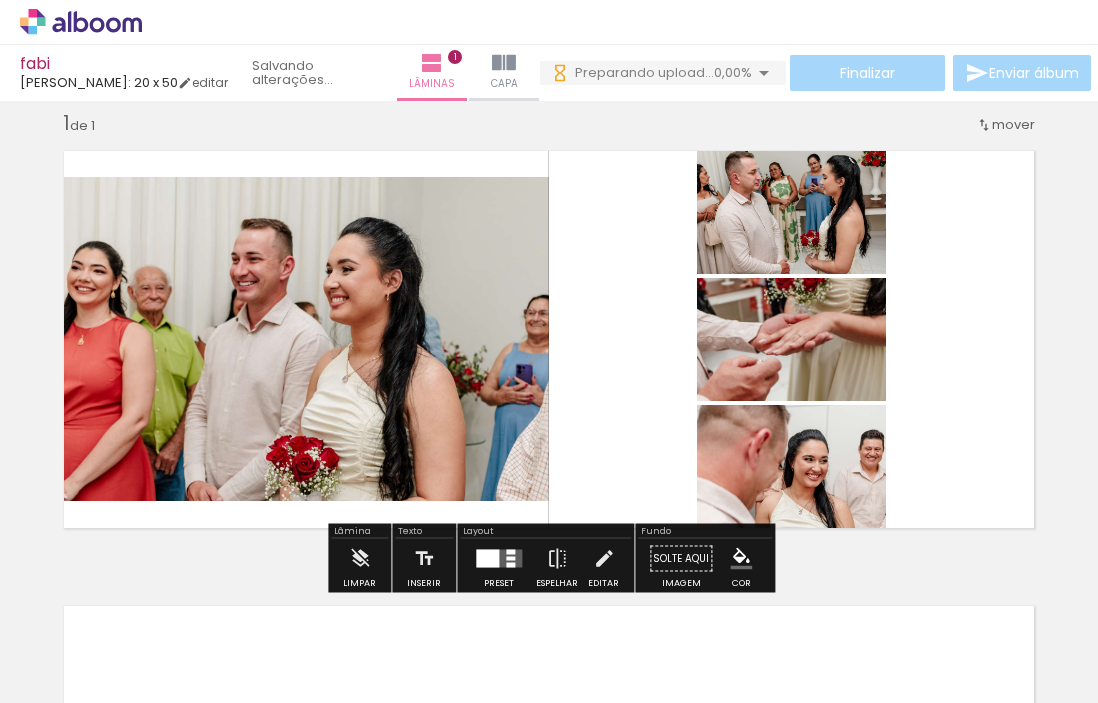 scroll, scrollTop: 0, scrollLeft: 0, axis: both 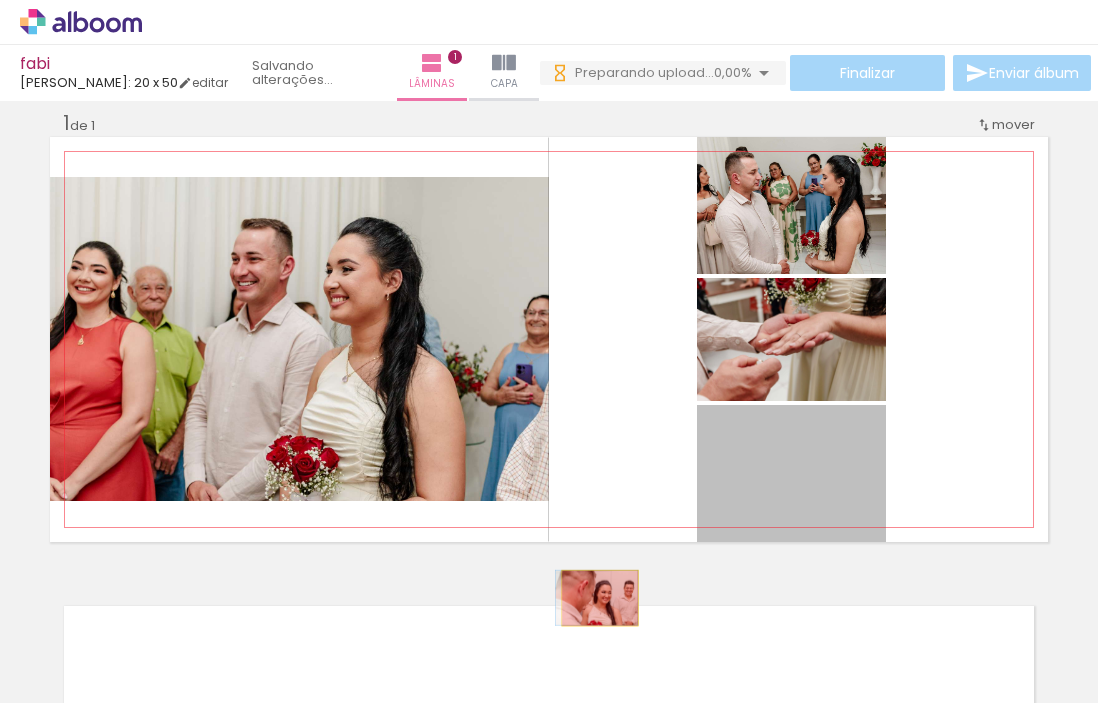 drag, startPoint x: 818, startPoint y: 474, endPoint x: 732, endPoint y: 423, distance: 99.985 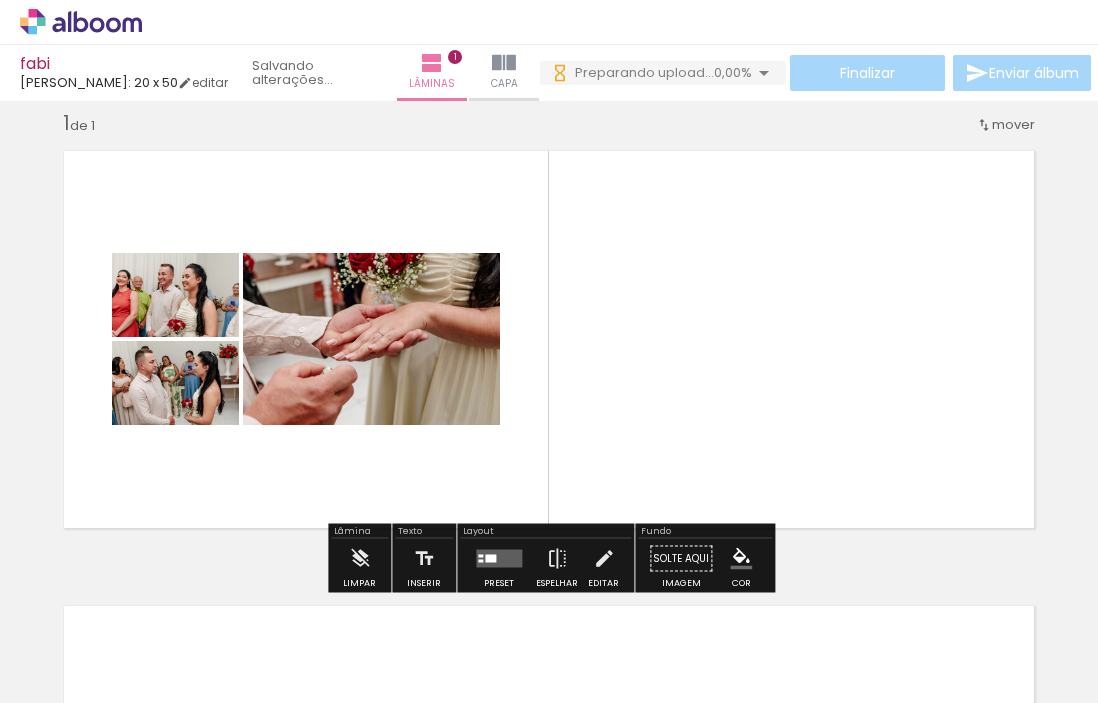 drag, startPoint x: 750, startPoint y: 372, endPoint x: 738, endPoint y: 379, distance: 13.892444 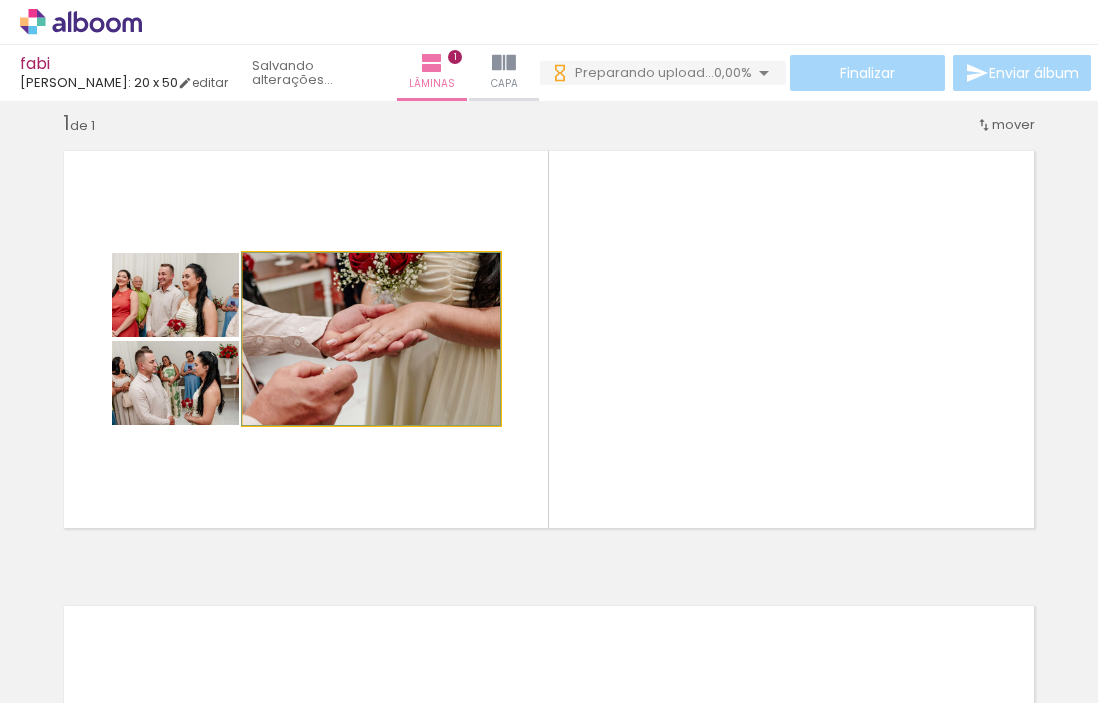 scroll, scrollTop: 0, scrollLeft: 0, axis: both 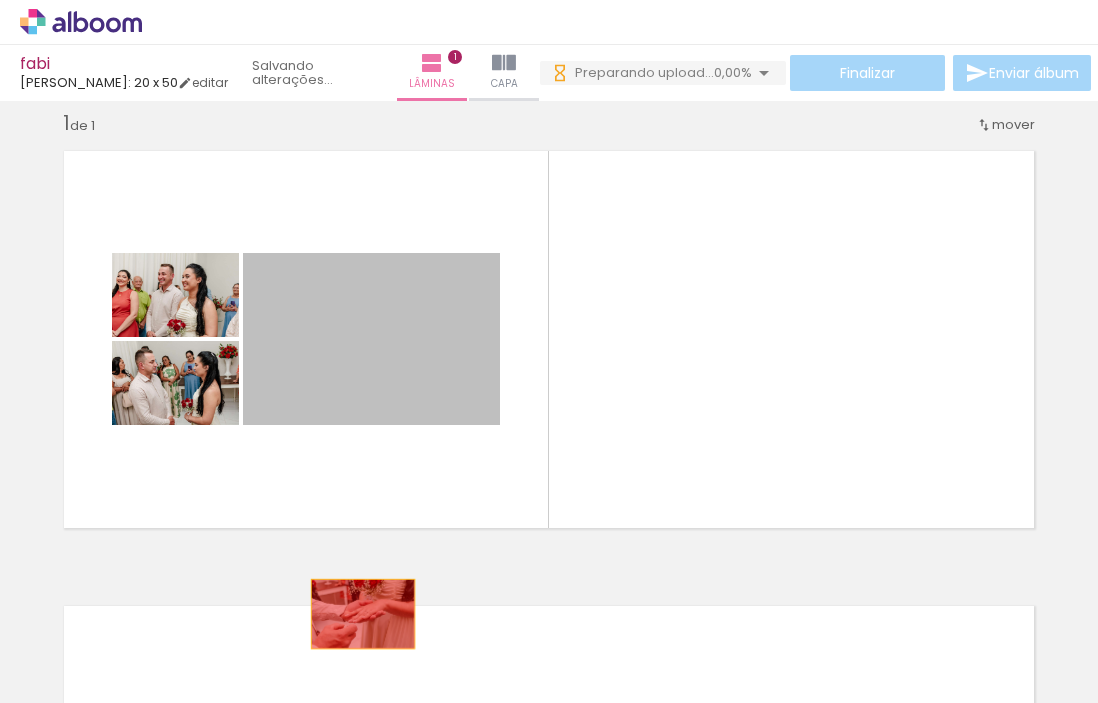 drag, startPoint x: 399, startPoint y: 370, endPoint x: 363, endPoint y: 614, distance: 246.64143 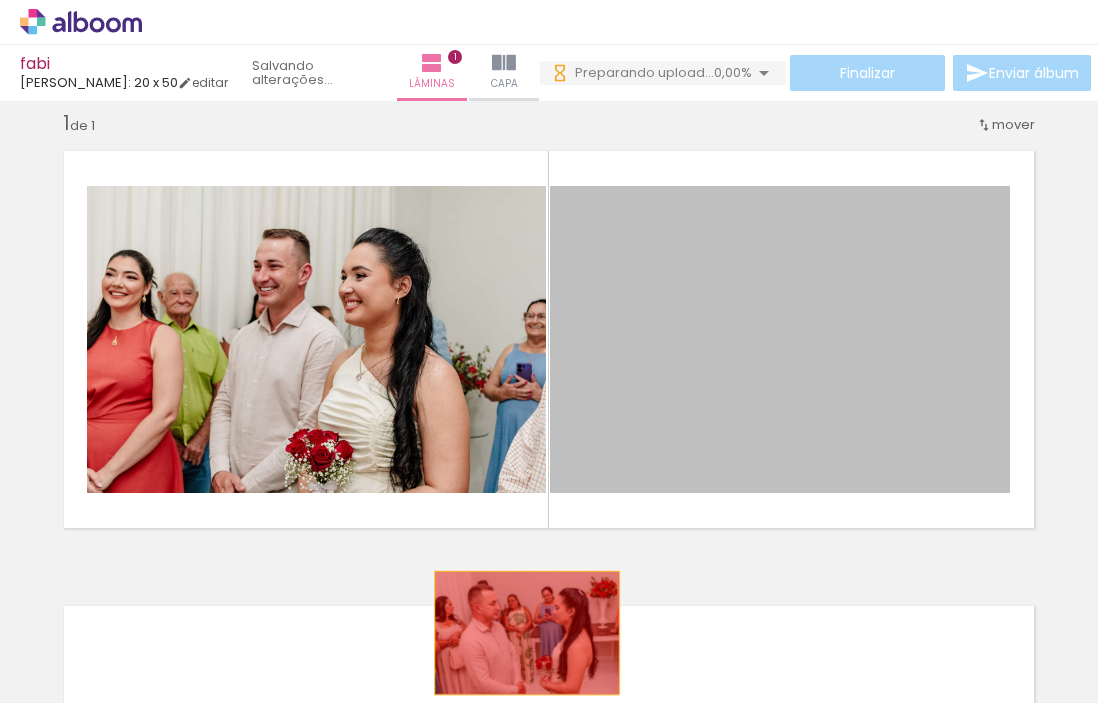 drag, startPoint x: 738, startPoint y: 345, endPoint x: 527, endPoint y: 633, distance: 357.0224 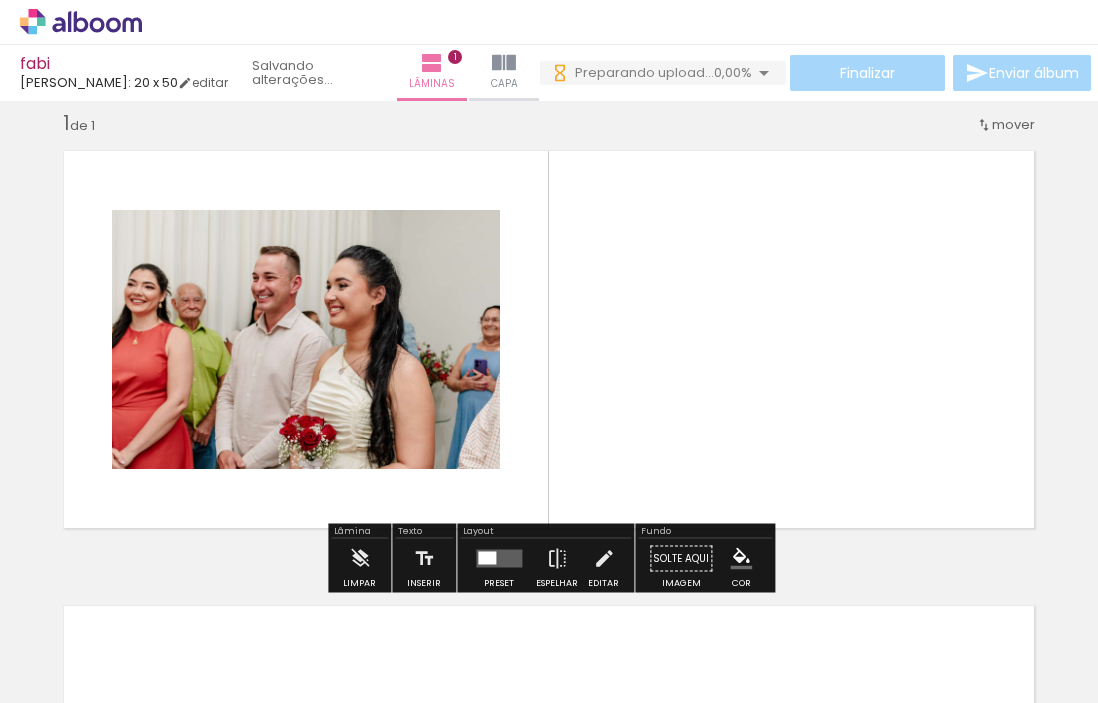 scroll, scrollTop: 0, scrollLeft: 0, axis: both 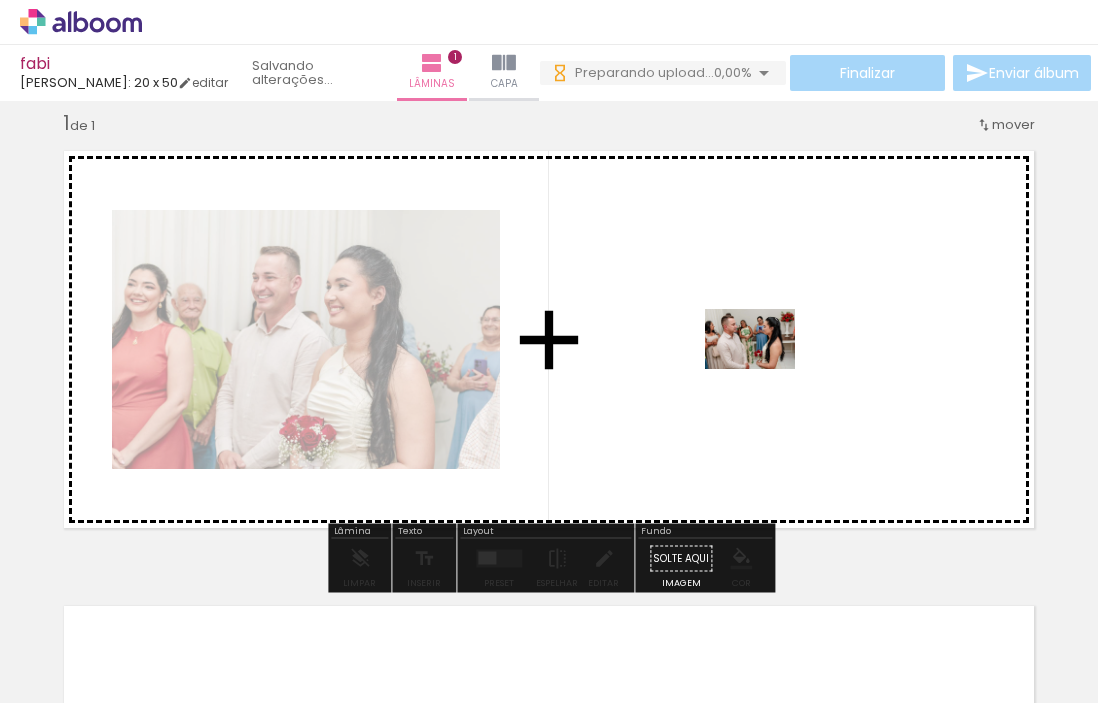 drag, startPoint x: 421, startPoint y: 644, endPoint x: 765, endPoint y: 369, distance: 440.41003 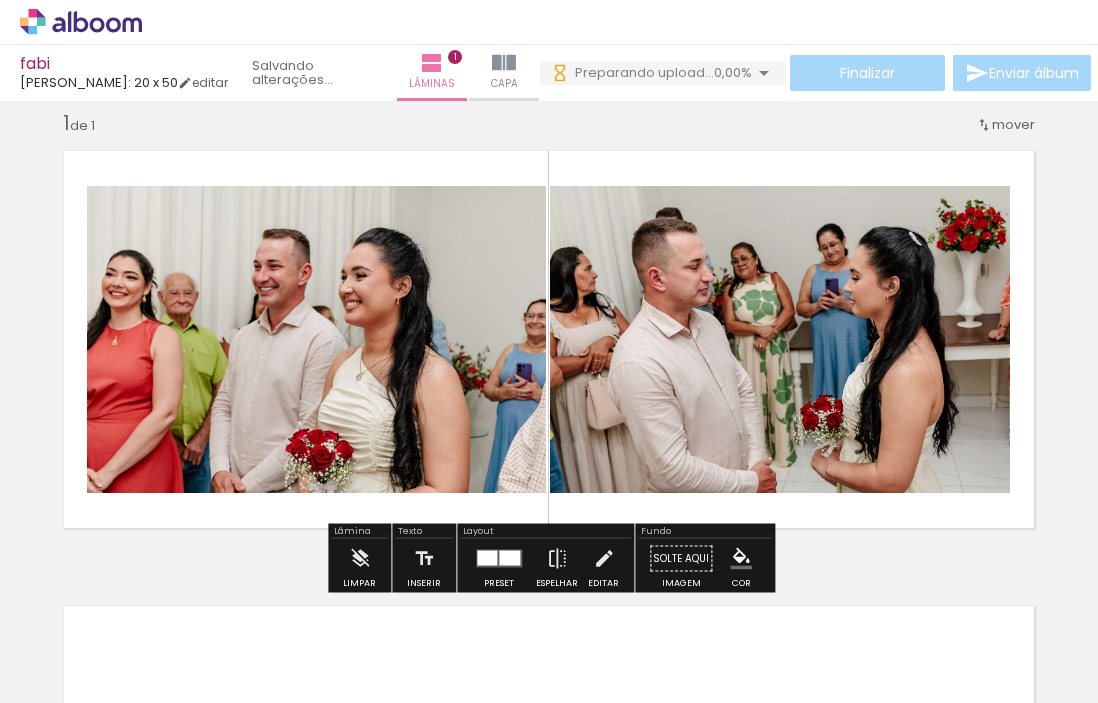 click at bounding box center [499, 559] 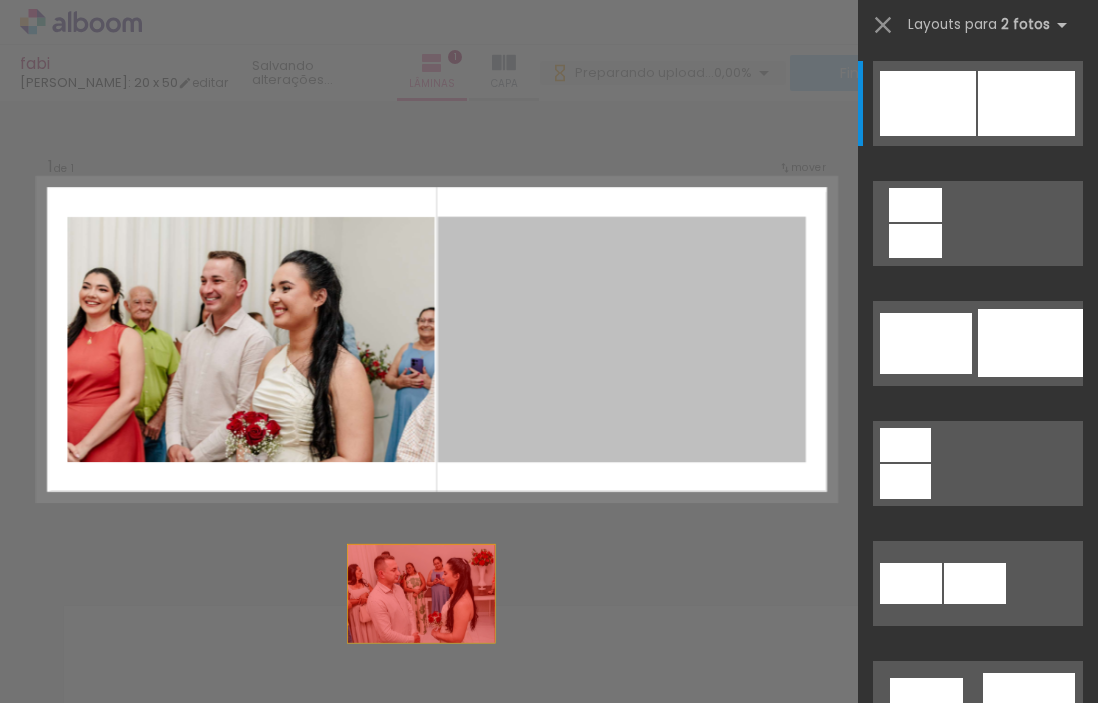 drag, startPoint x: 645, startPoint y: 328, endPoint x: 372, endPoint y: 657, distance: 427.51608 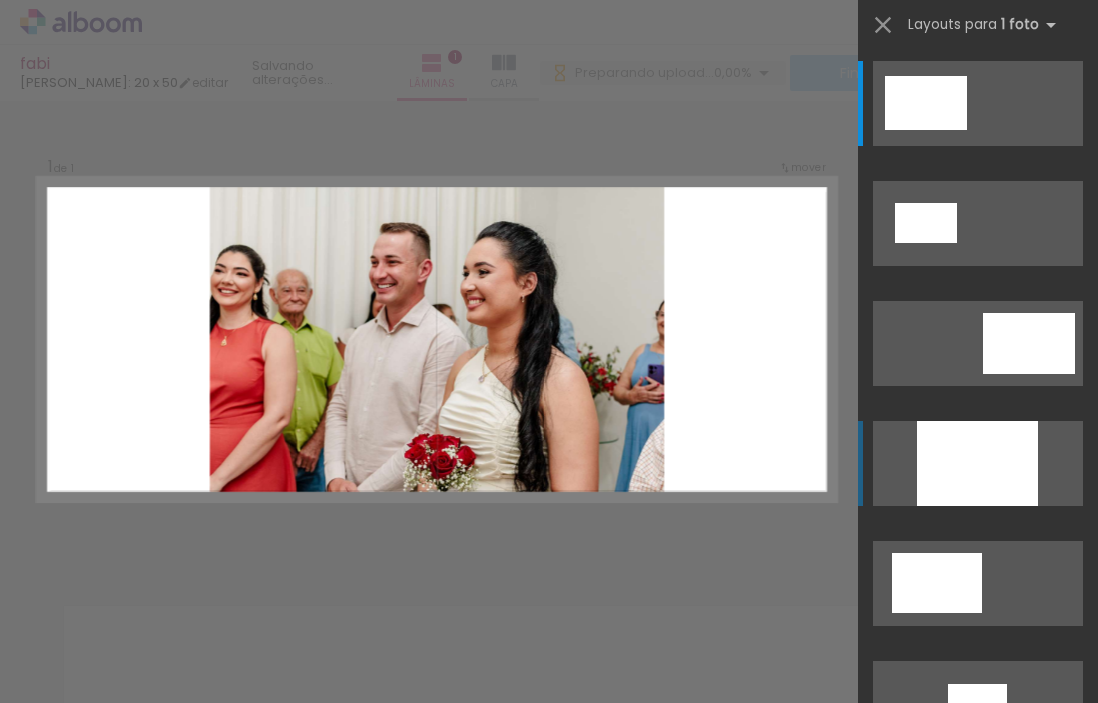 click at bounding box center [977, 463] 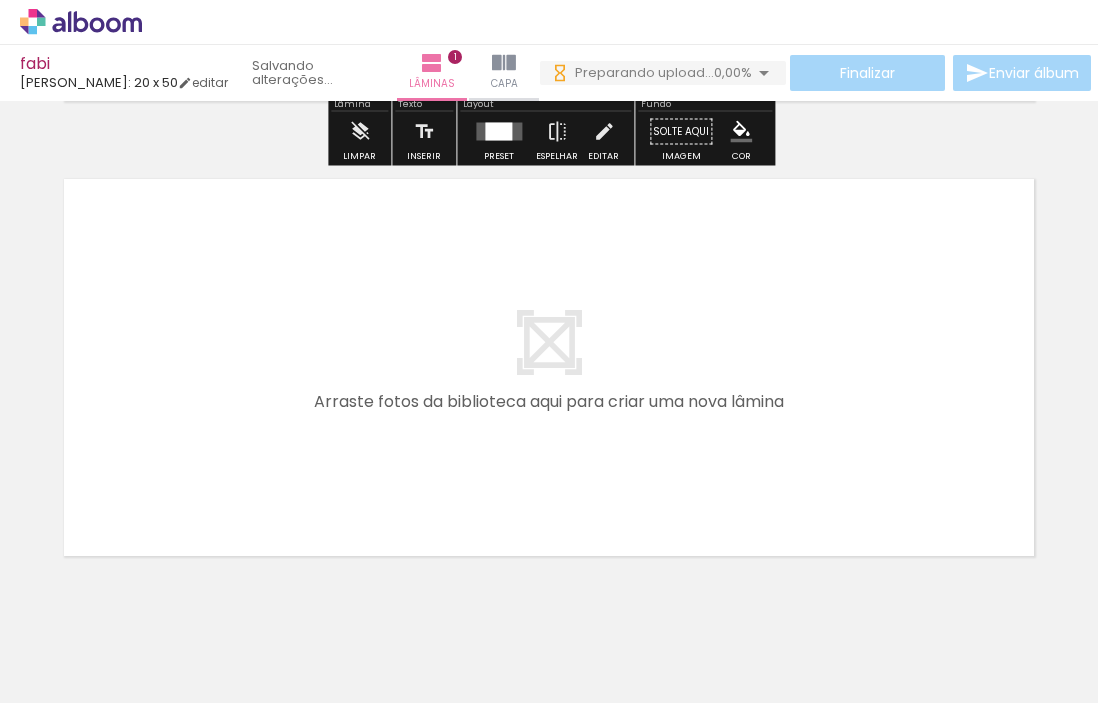 scroll, scrollTop: 511, scrollLeft: 0, axis: vertical 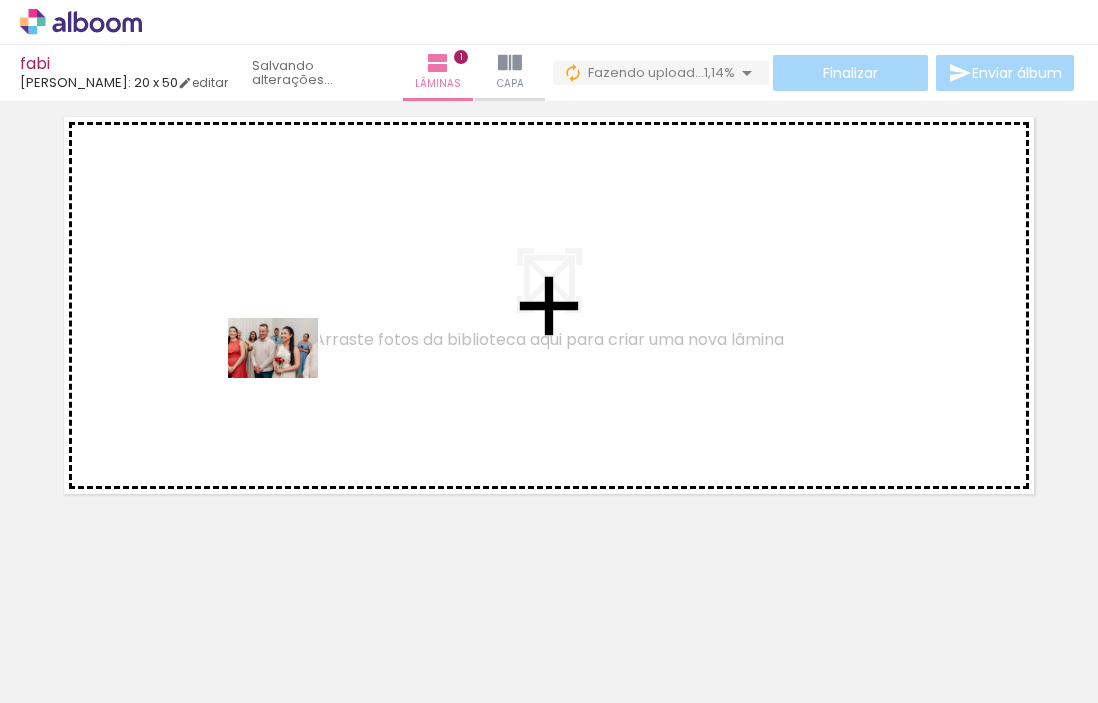 drag, startPoint x: 324, startPoint y: 652, endPoint x: 288, endPoint y: 378, distance: 276.35486 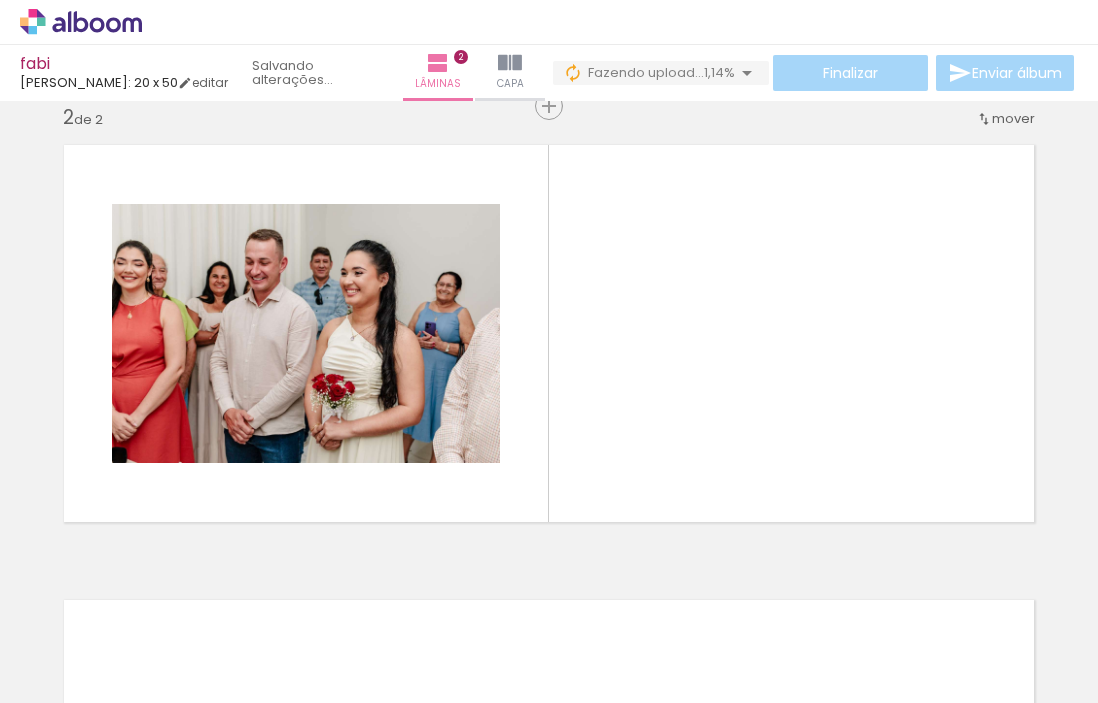 scroll, scrollTop: 477, scrollLeft: 0, axis: vertical 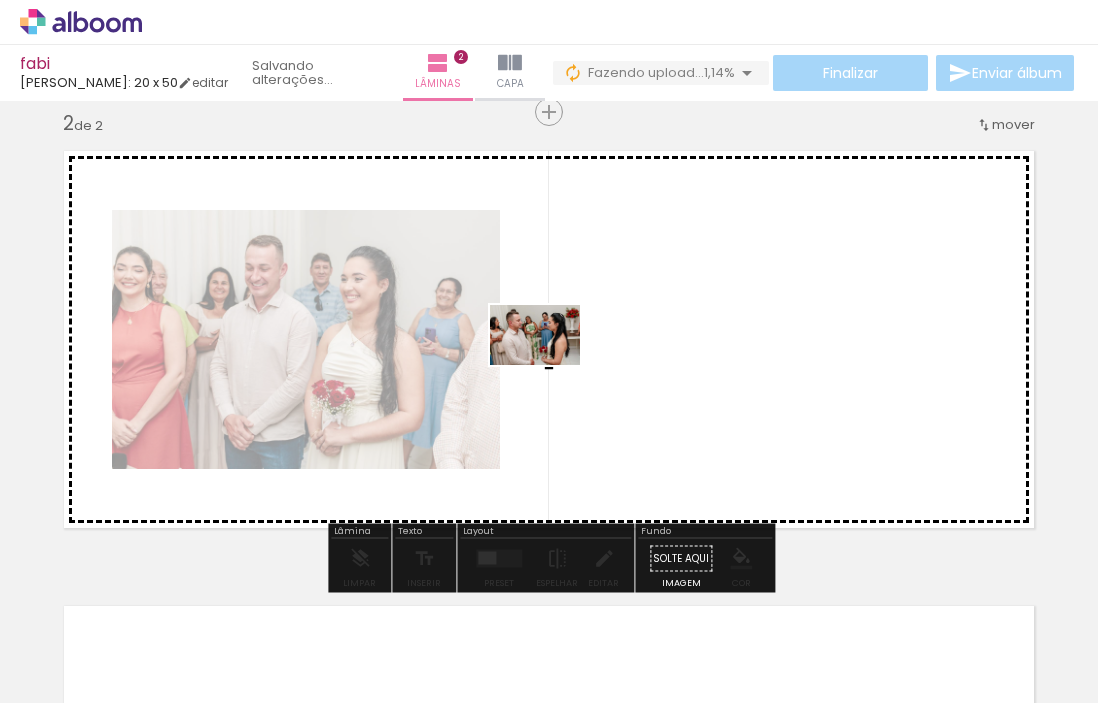 drag, startPoint x: 428, startPoint y: 632, endPoint x: 550, endPoint y: 365, distance: 293.55237 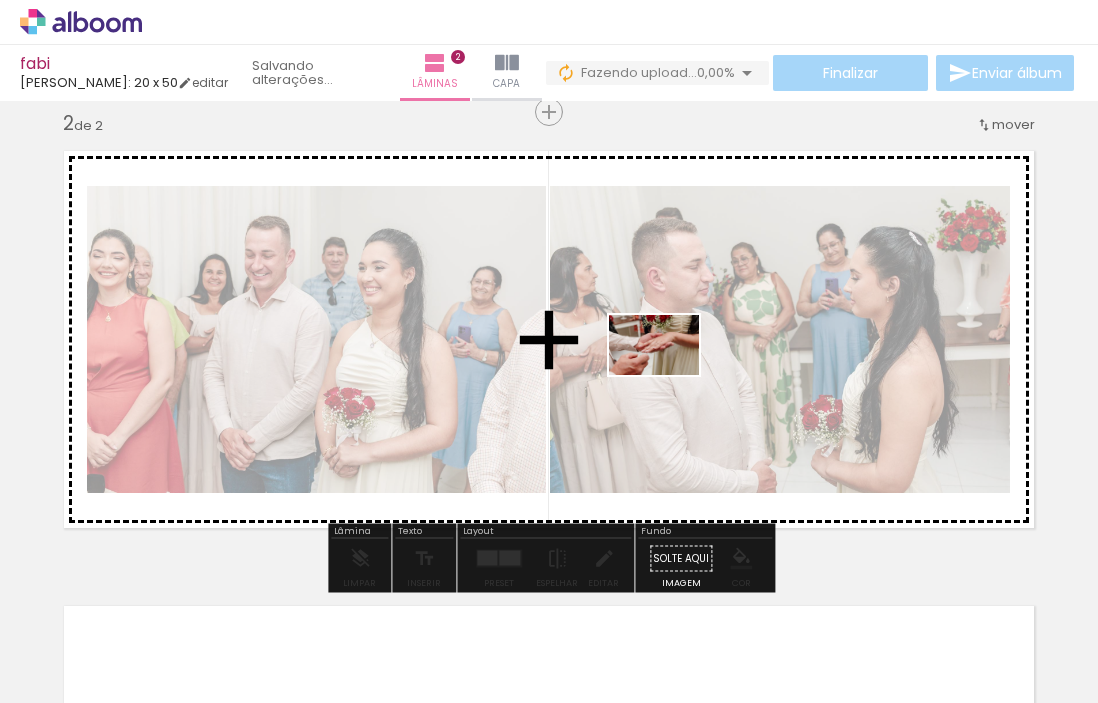 drag, startPoint x: 568, startPoint y: 617, endPoint x: 669, endPoint y: 375, distance: 262.2308 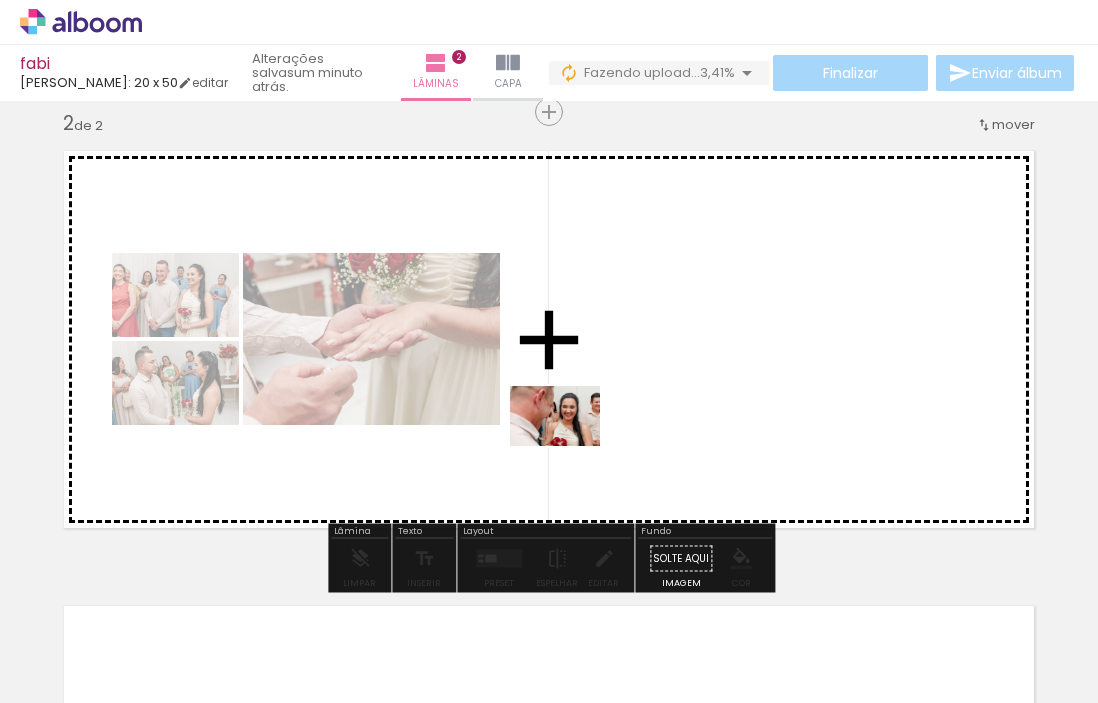 drag, startPoint x: 794, startPoint y: 647, endPoint x: 570, endPoint y: 446, distance: 300.96014 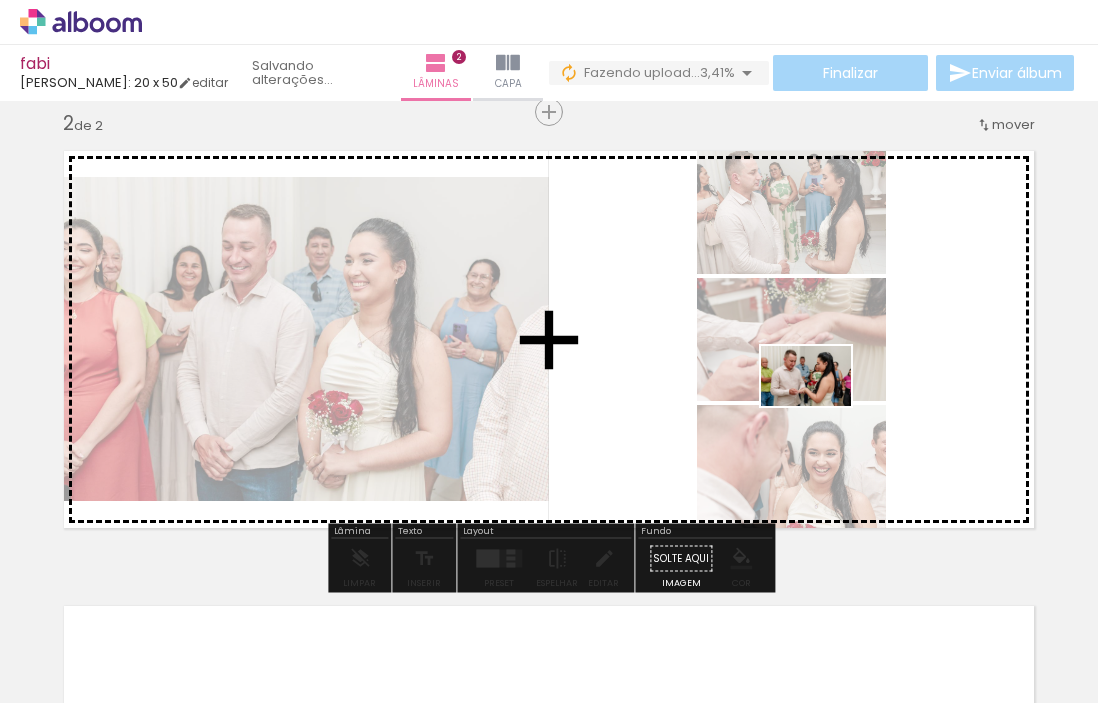 drag, startPoint x: 874, startPoint y: 667, endPoint x: 821, endPoint y: 406, distance: 266.32687 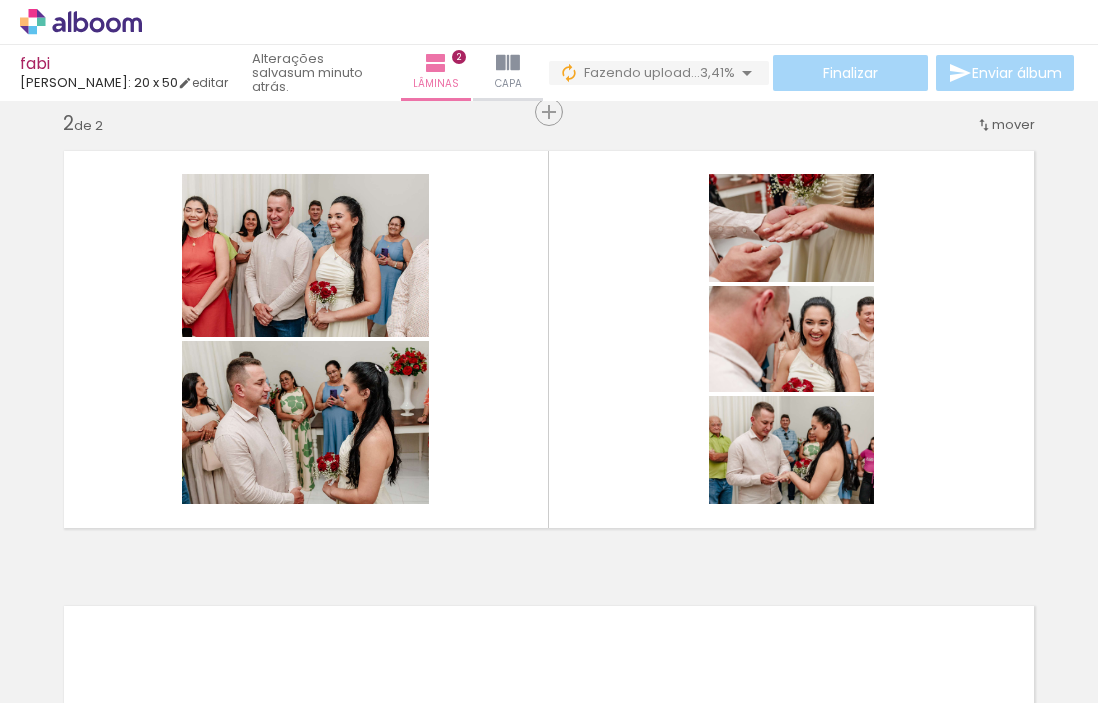 scroll, scrollTop: 0, scrollLeft: 208, axis: horizontal 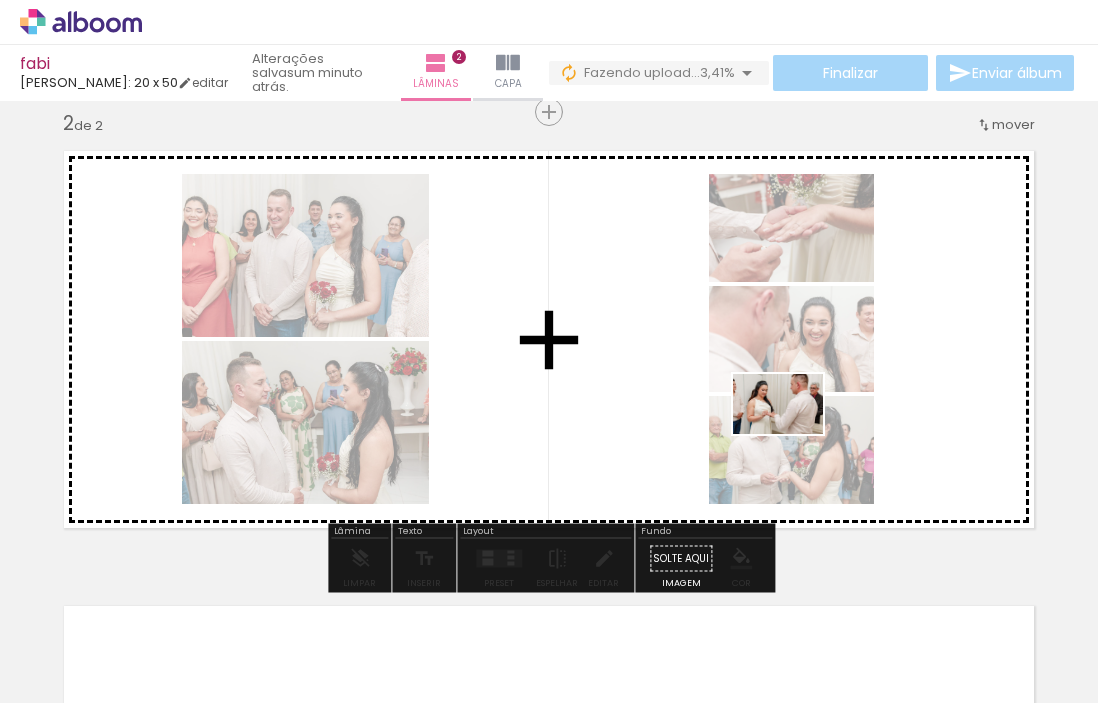 drag, startPoint x: 798, startPoint y: 662, endPoint x: 793, endPoint y: 434, distance: 228.05482 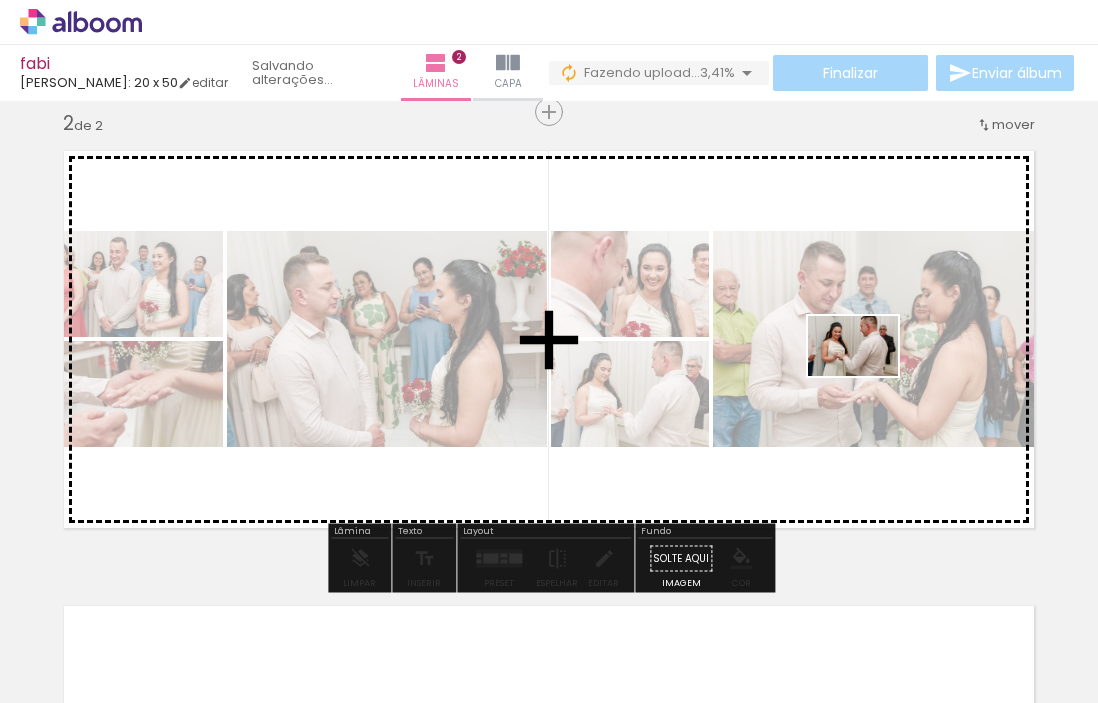 drag, startPoint x: 893, startPoint y: 660, endPoint x: 868, endPoint y: 376, distance: 285.09824 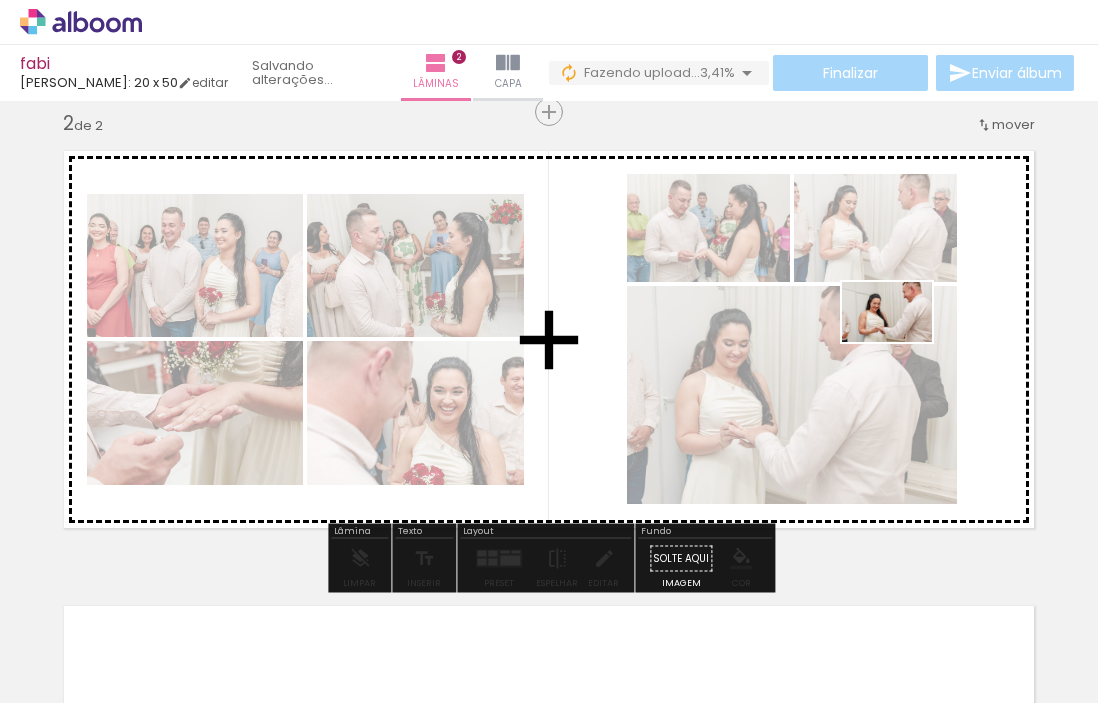 drag, startPoint x: 977, startPoint y: 556, endPoint x: 902, endPoint y: 342, distance: 226.762 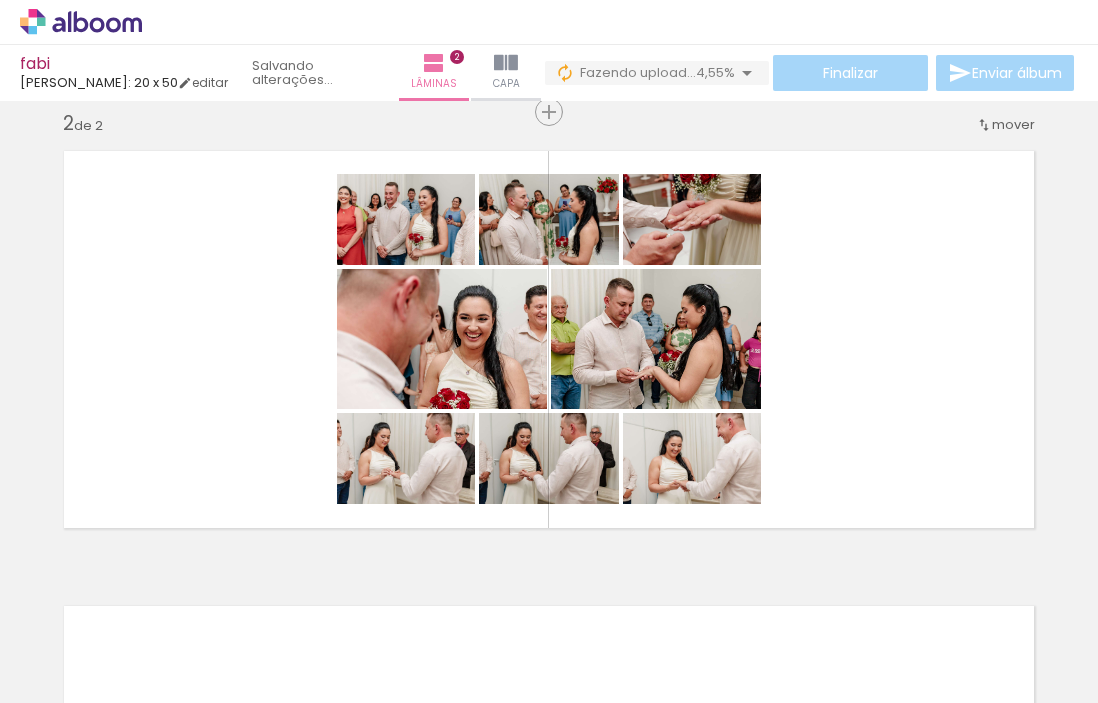 scroll, scrollTop: 0, scrollLeft: 400, axis: horizontal 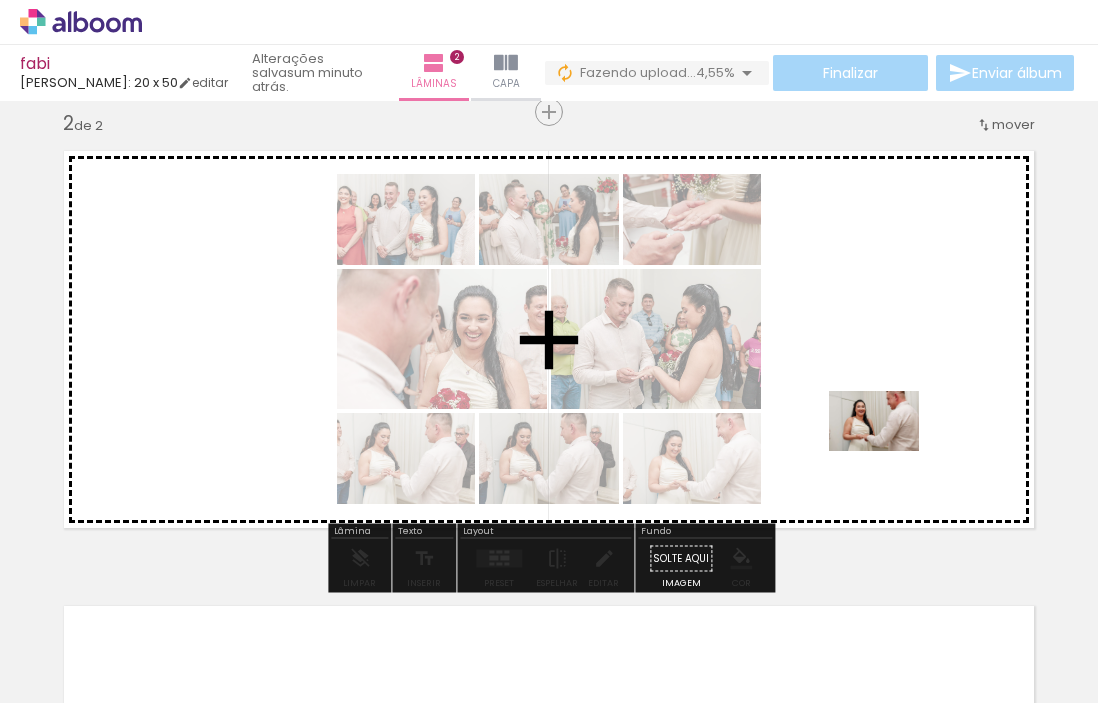 drag, startPoint x: 928, startPoint y: 659, endPoint x: 889, endPoint y: 451, distance: 211.62466 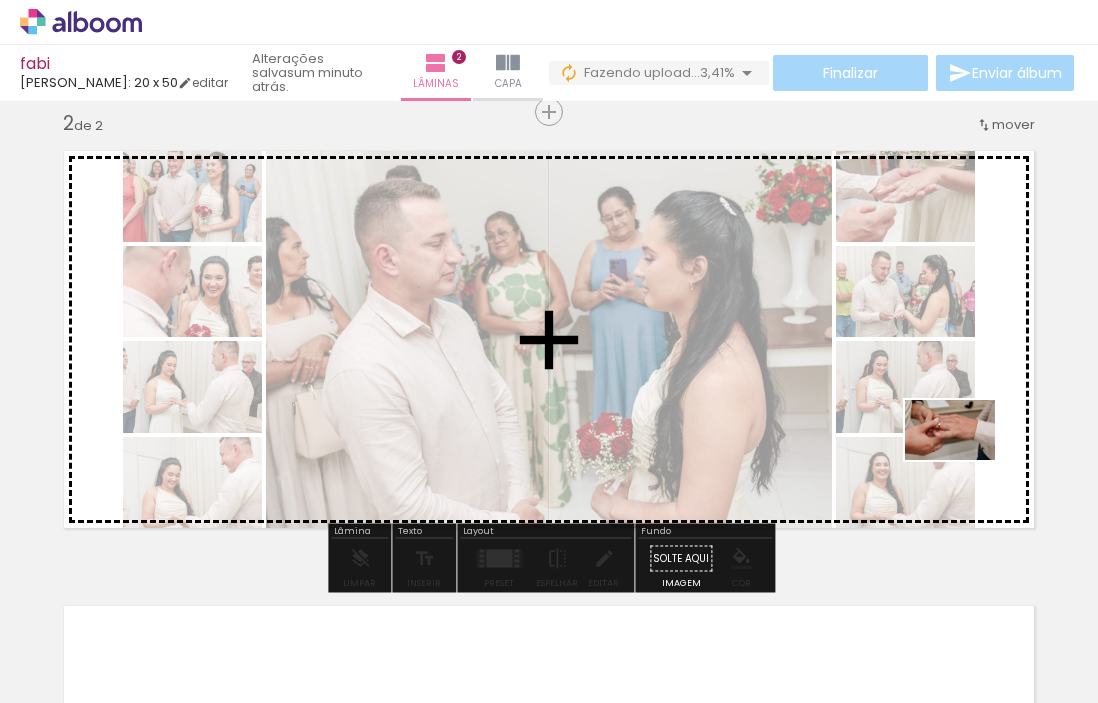 drag, startPoint x: 1036, startPoint y: 656, endPoint x: 965, endPoint y: 460, distance: 208.46342 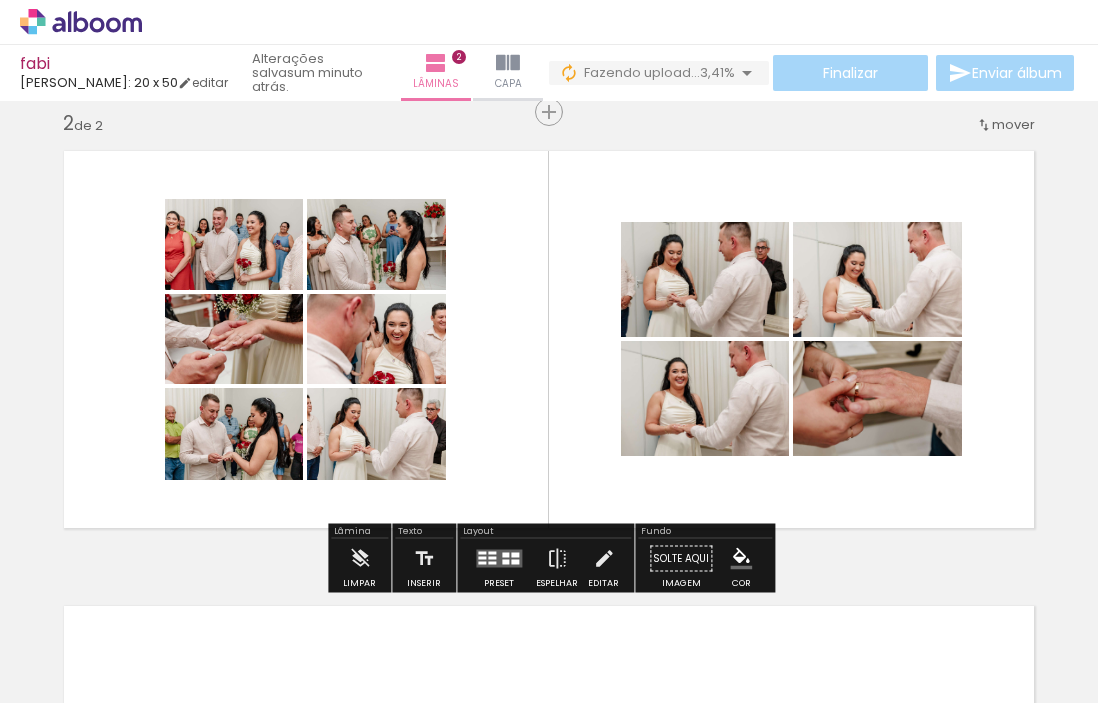 scroll, scrollTop: 0, scrollLeft: 618, axis: horizontal 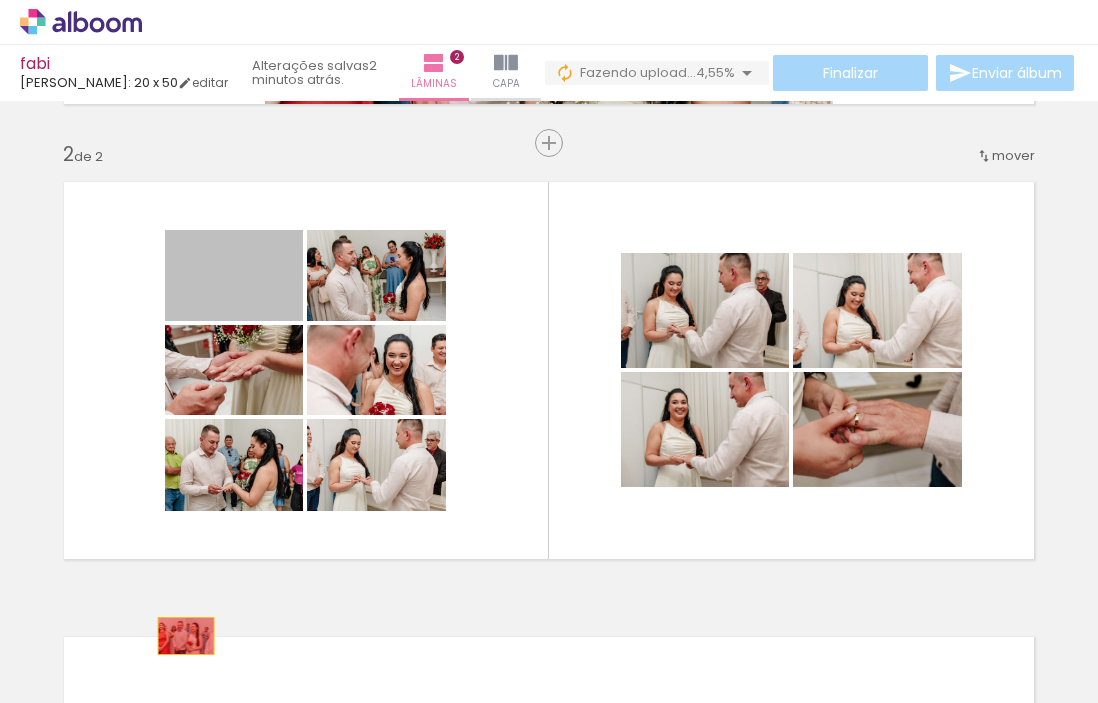 drag, startPoint x: 251, startPoint y: 279, endPoint x: 186, endPoint y: 637, distance: 363.853 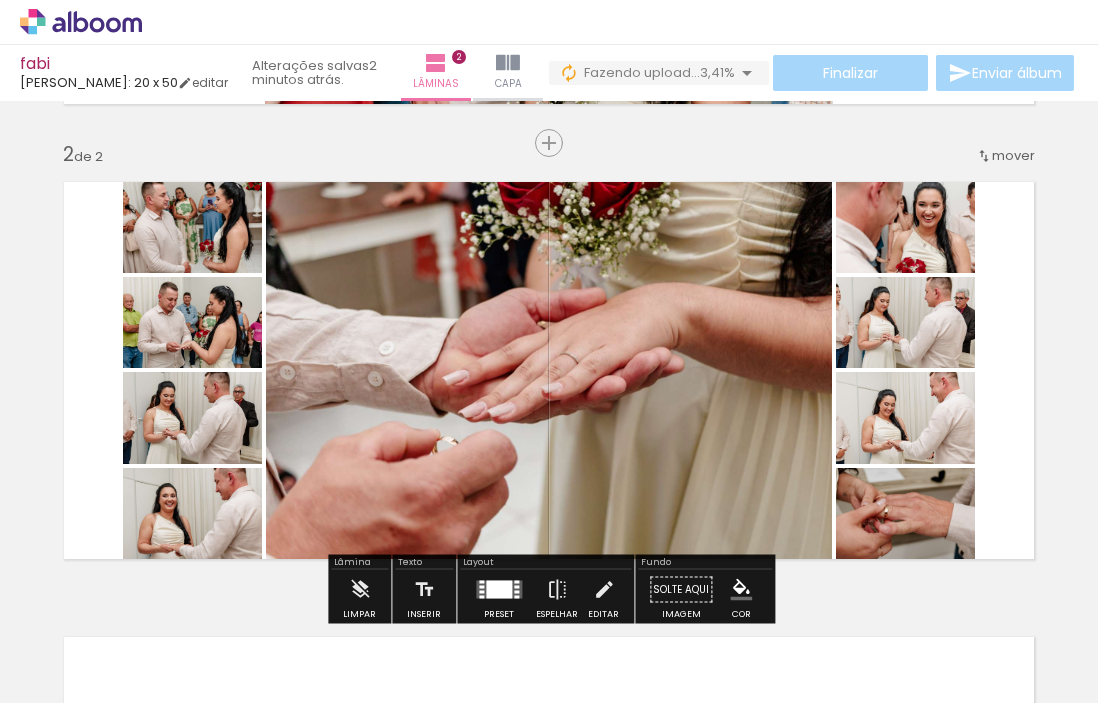 click 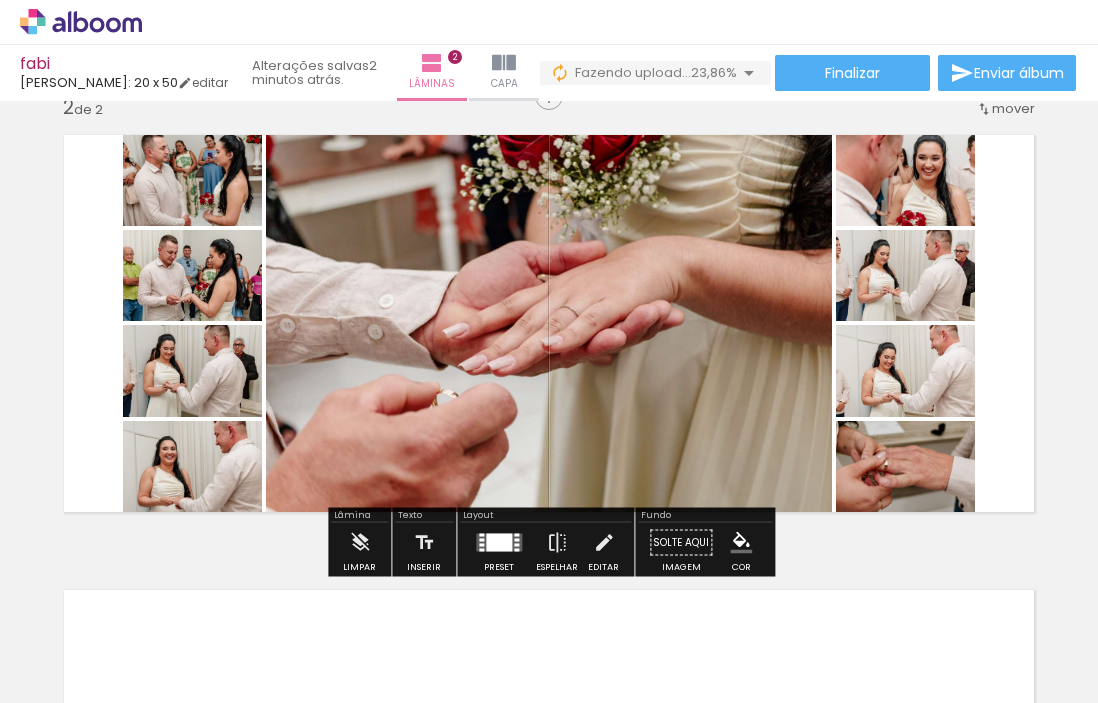 click 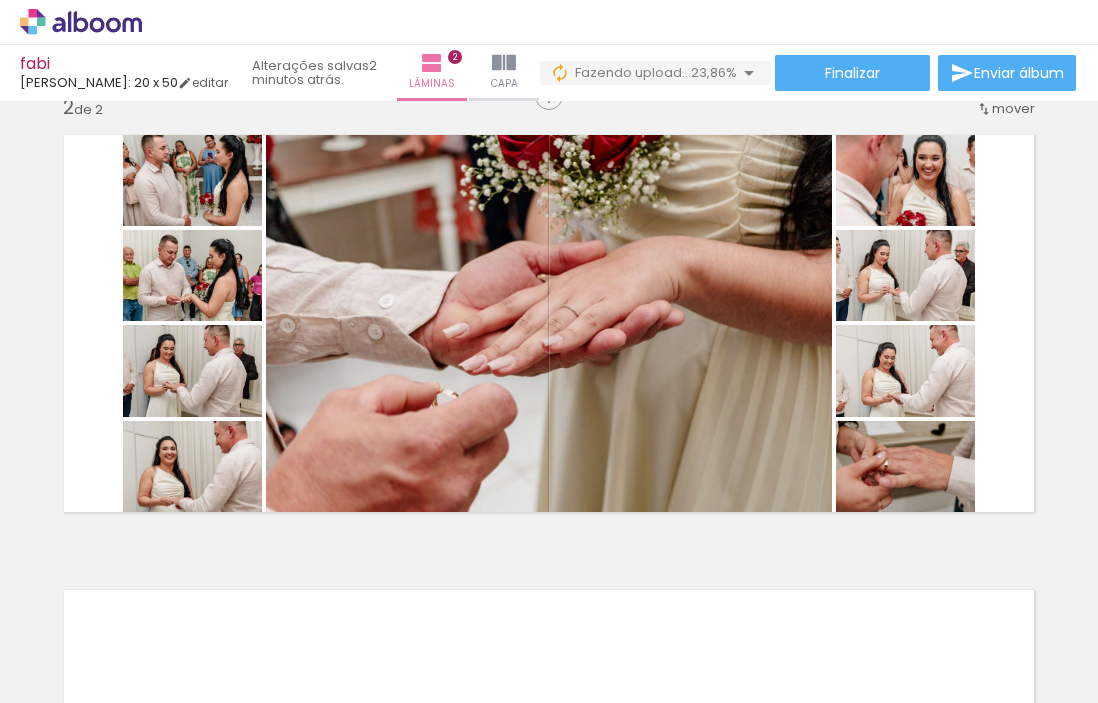 scroll, scrollTop: 0, scrollLeft: 2148, axis: horizontal 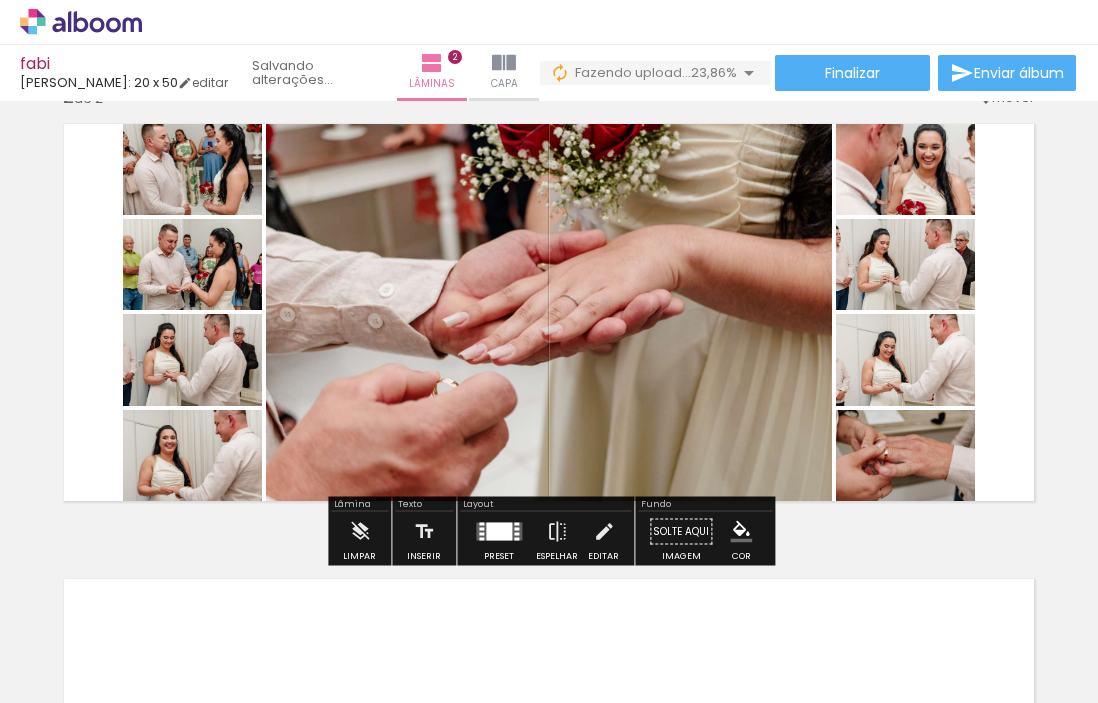 click at bounding box center (499, 532) 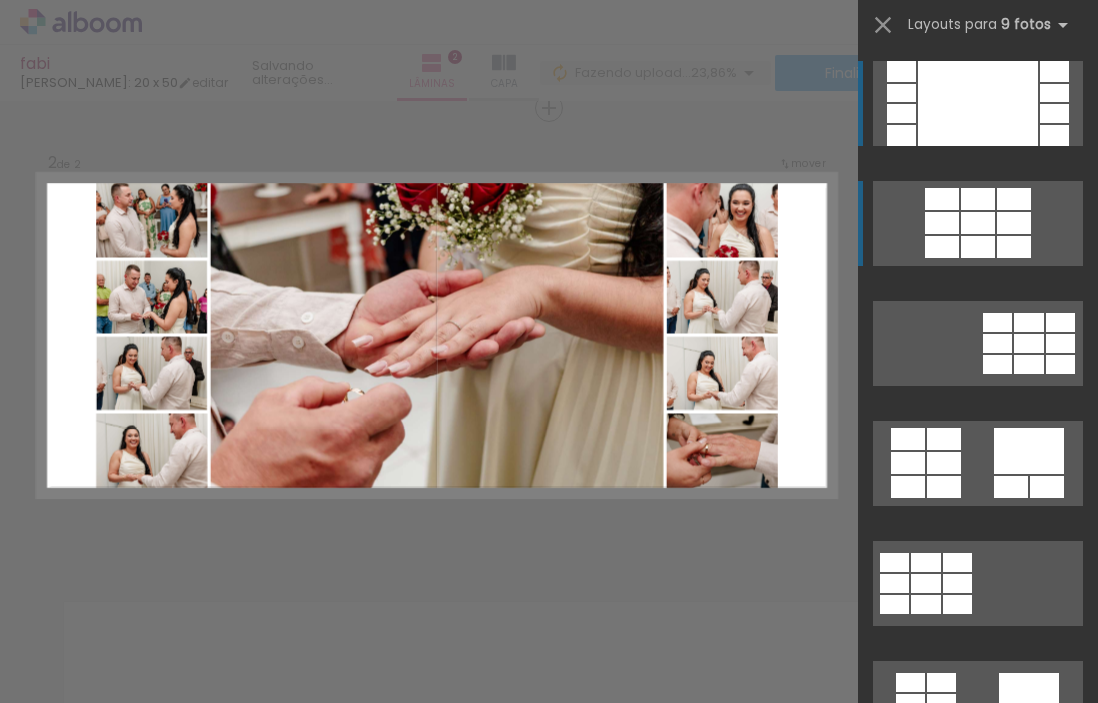 scroll, scrollTop: 477, scrollLeft: 0, axis: vertical 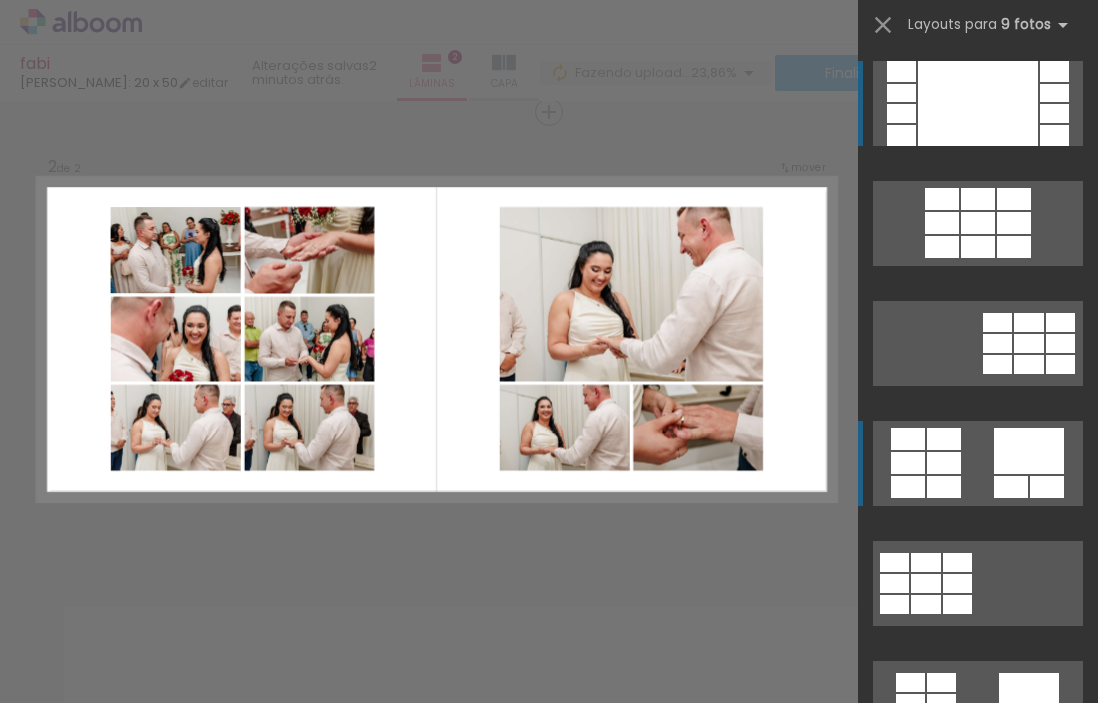 click at bounding box center [1054, 113] 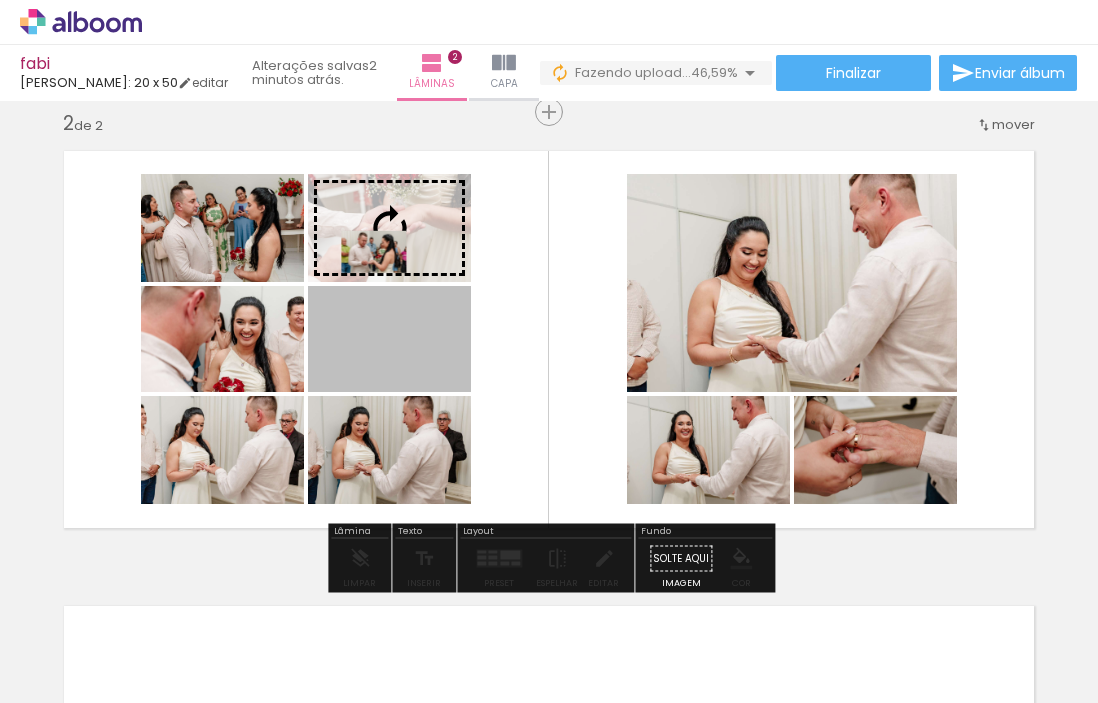 drag, startPoint x: 370, startPoint y: 337, endPoint x: 374, endPoint y: 252, distance: 85.09406 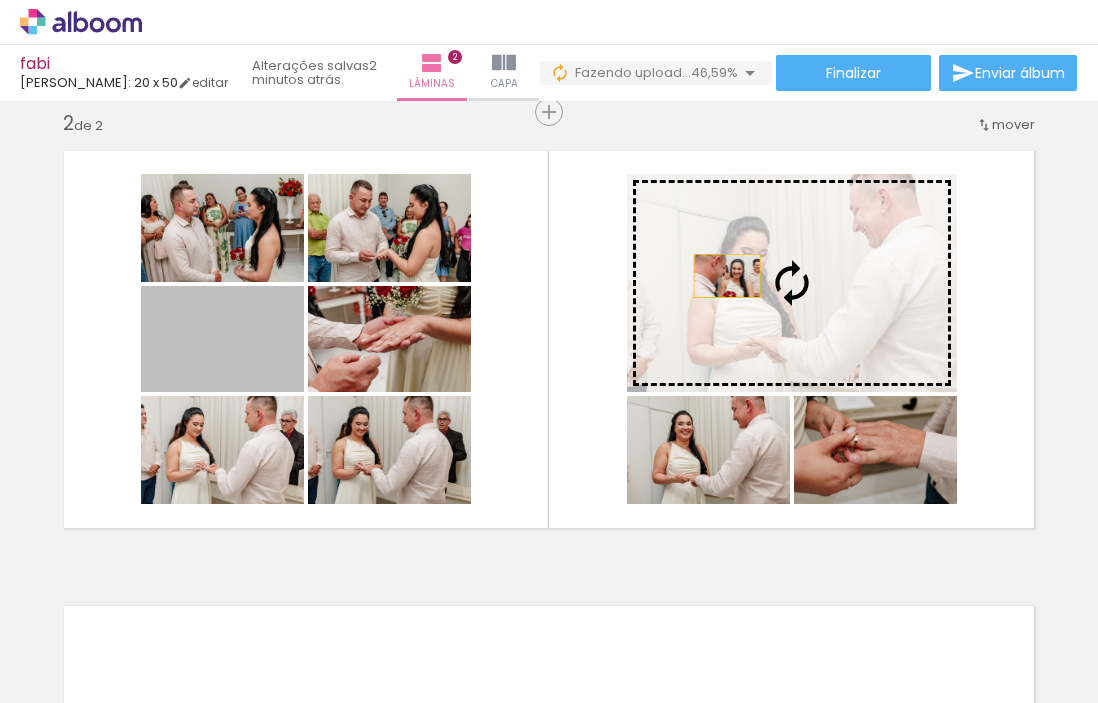 drag, startPoint x: 260, startPoint y: 364, endPoint x: 727, endPoint y: 276, distance: 475.2189 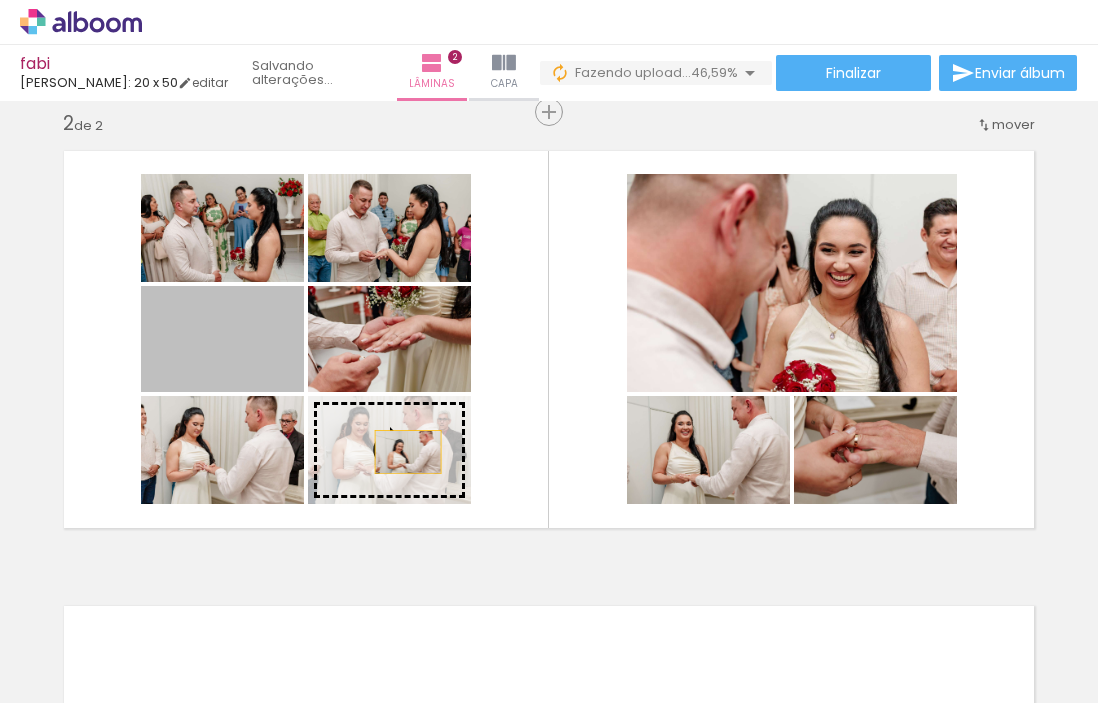 drag, startPoint x: 233, startPoint y: 365, endPoint x: 408, endPoint y: 452, distance: 195.43285 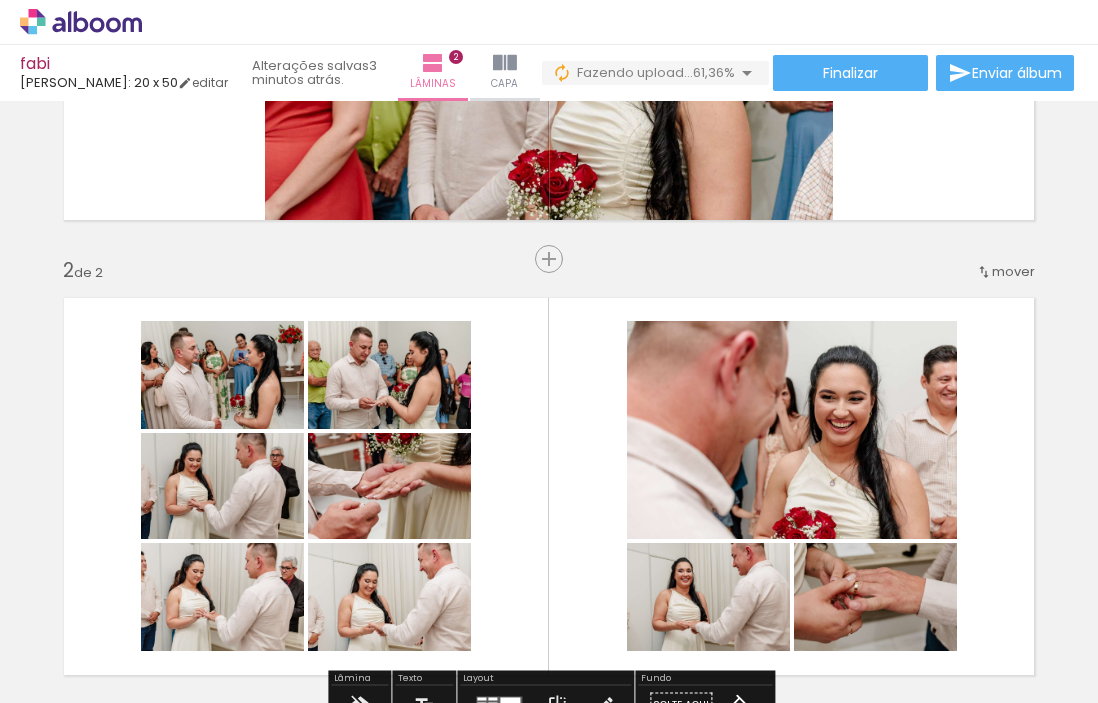 scroll, scrollTop: 332, scrollLeft: 0, axis: vertical 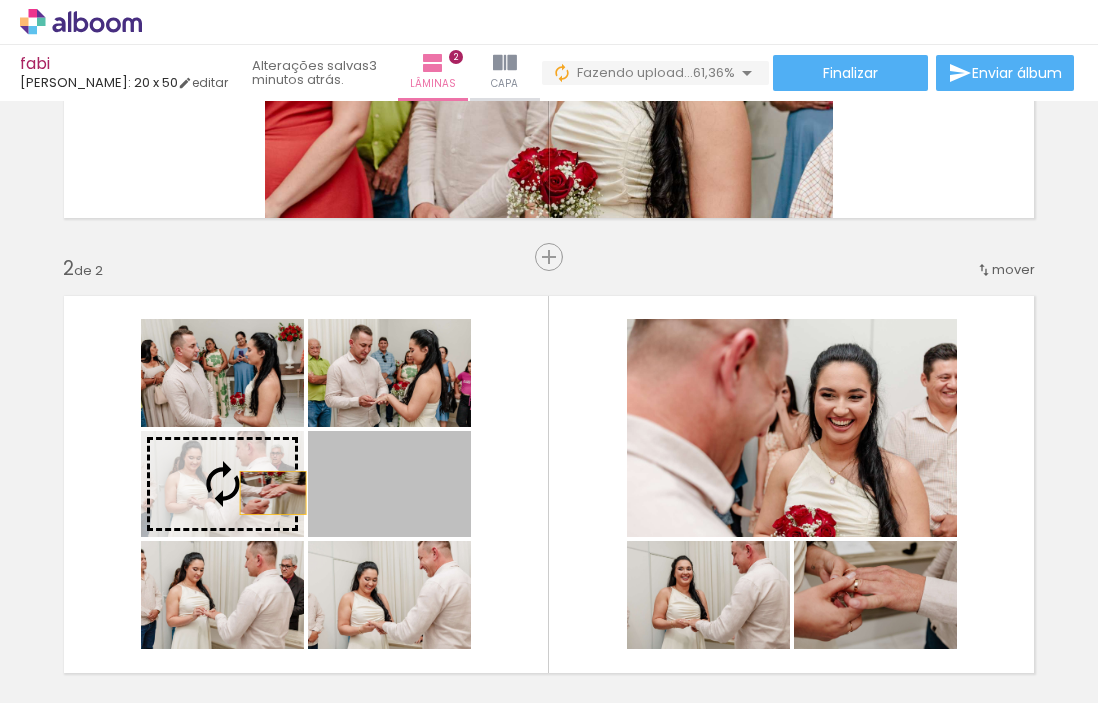 drag, startPoint x: 422, startPoint y: 501, endPoint x: 273, endPoint y: 493, distance: 149.21461 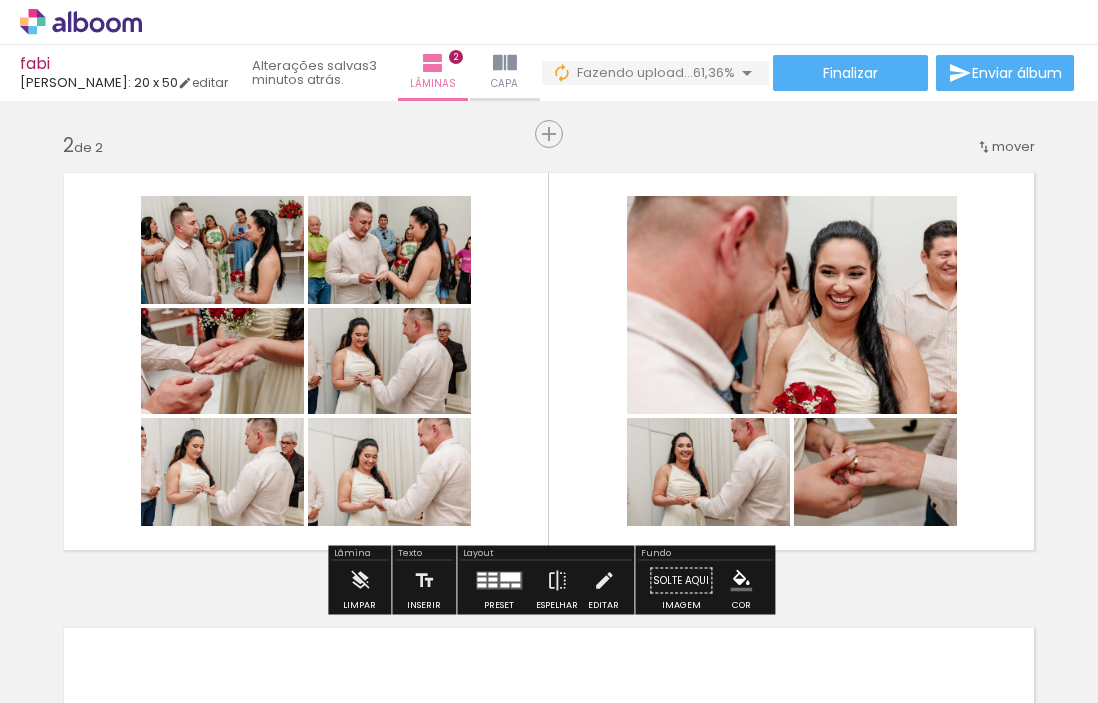 scroll, scrollTop: 458, scrollLeft: 0, axis: vertical 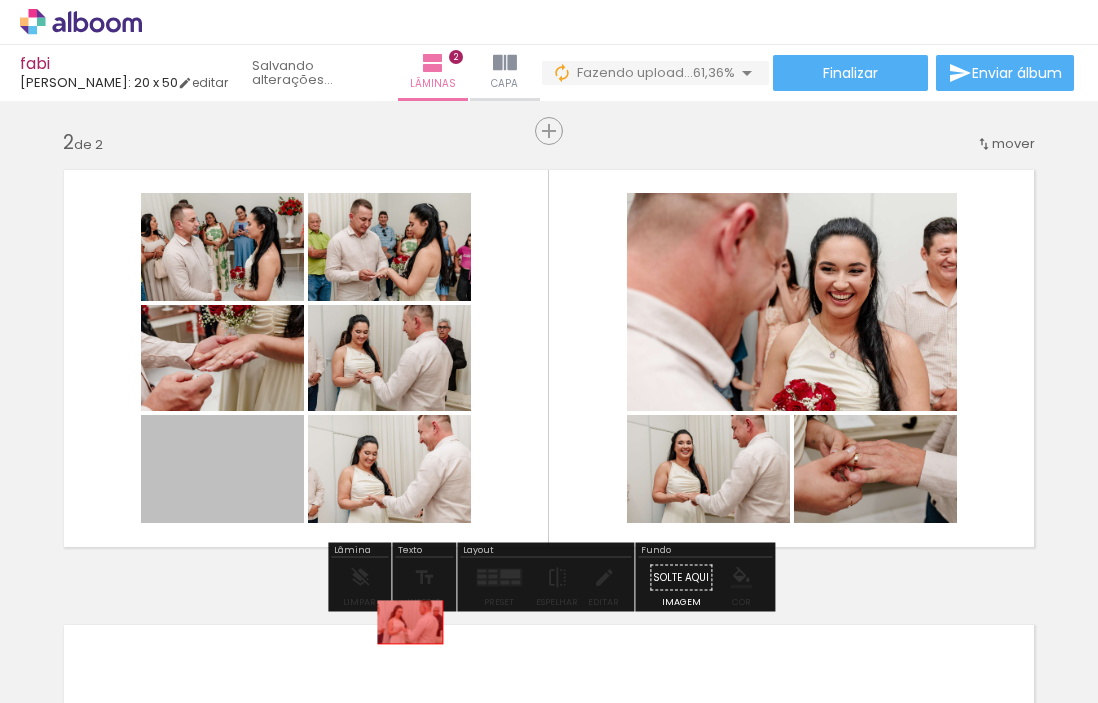 drag, startPoint x: 205, startPoint y: 489, endPoint x: 410, endPoint y: 622, distance: 244.36449 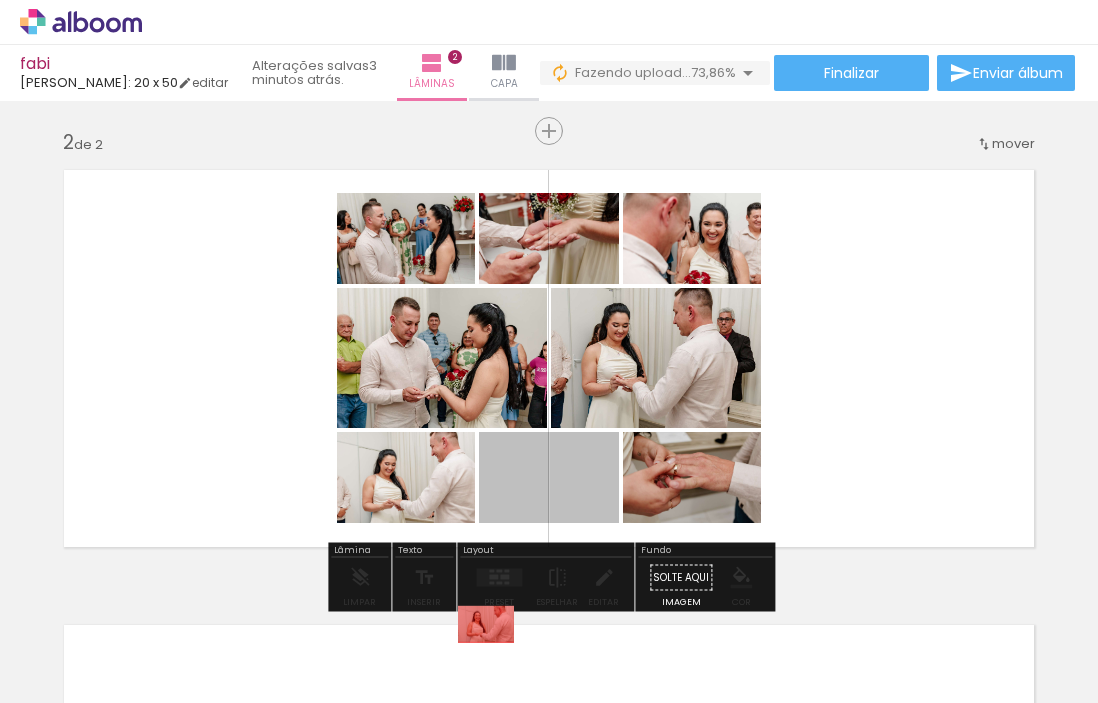 drag, startPoint x: 553, startPoint y: 482, endPoint x: 486, endPoint y: 624, distance: 157.01274 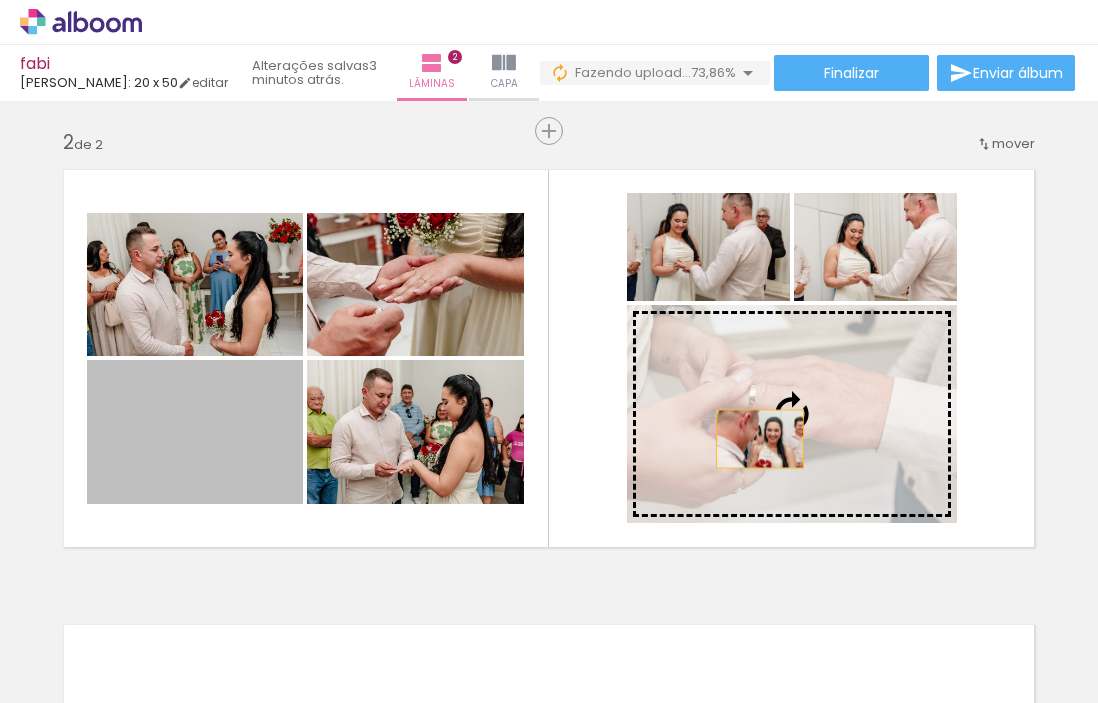 drag, startPoint x: 219, startPoint y: 432, endPoint x: 760, endPoint y: 439, distance: 541.0453 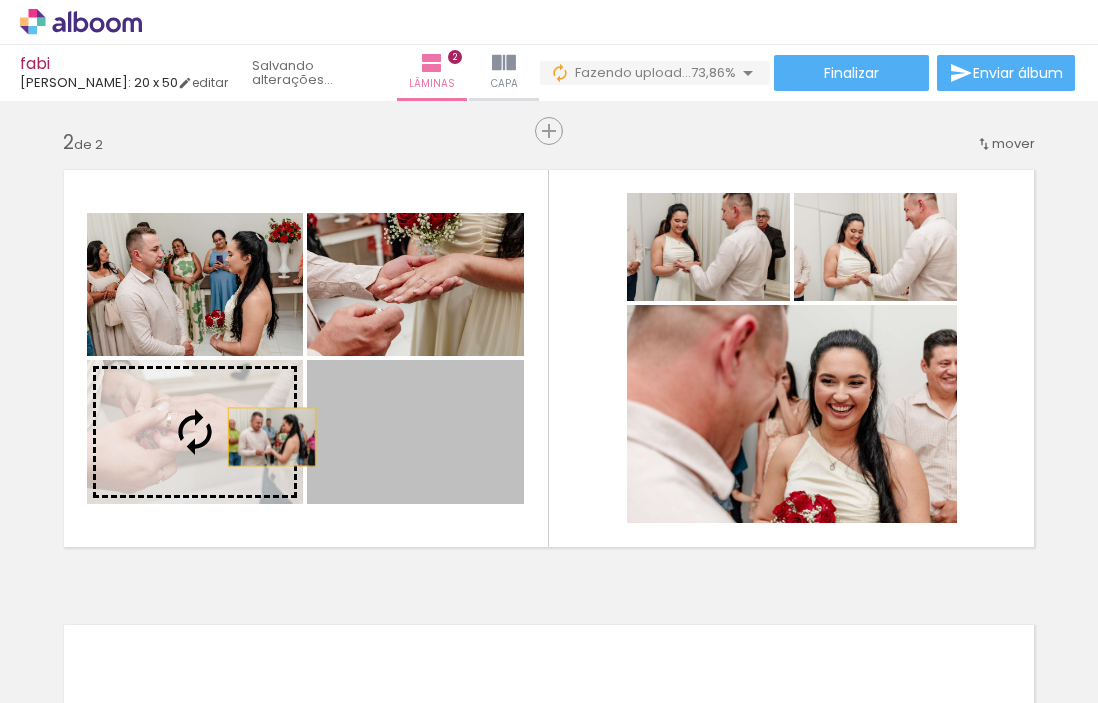 drag, startPoint x: 388, startPoint y: 430, endPoint x: 272, endPoint y: 437, distance: 116.21101 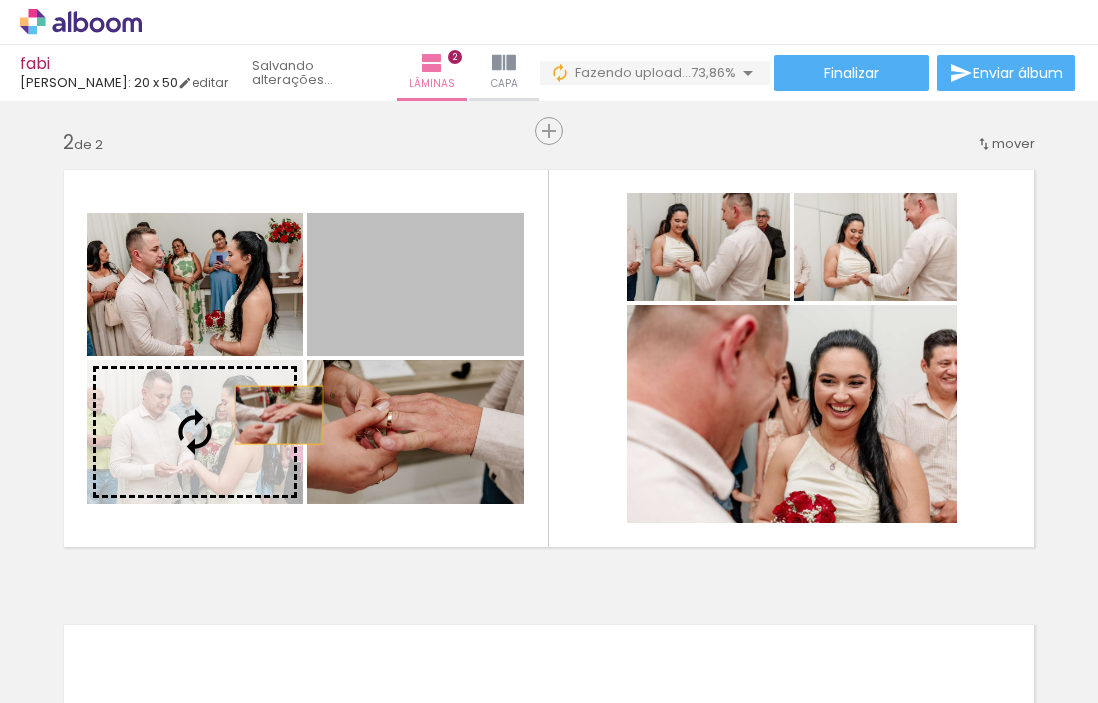 drag, startPoint x: 438, startPoint y: 276, endPoint x: 279, endPoint y: 415, distance: 211.19185 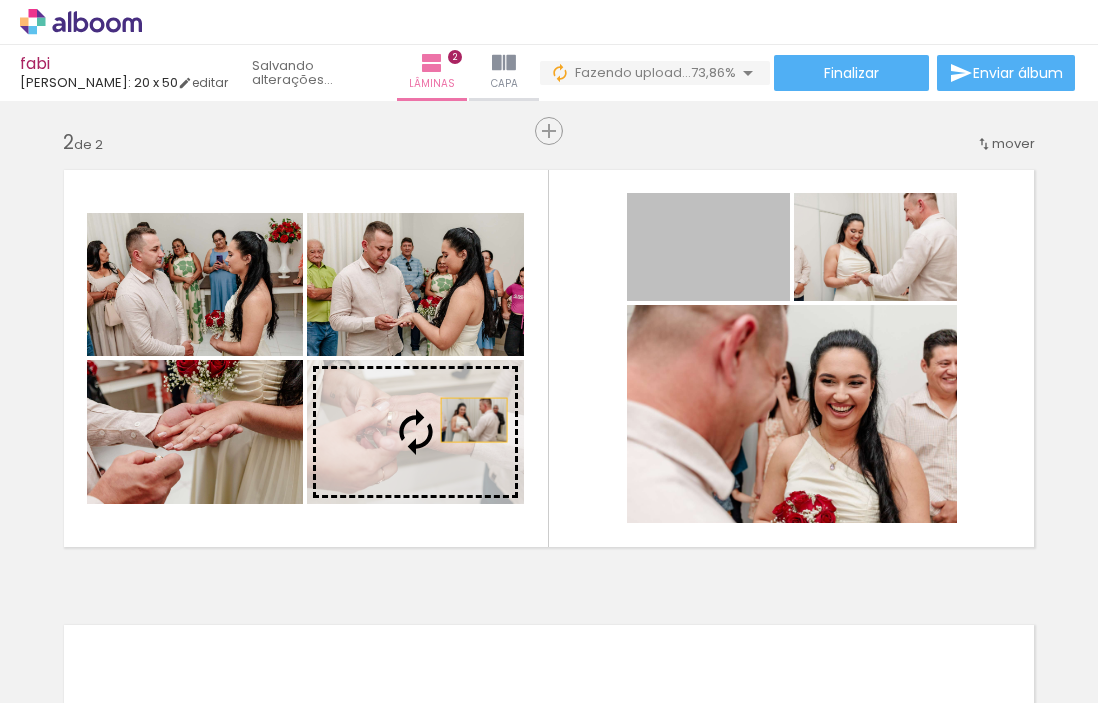 drag, startPoint x: 723, startPoint y: 239, endPoint x: 474, endPoint y: 420, distance: 307.83438 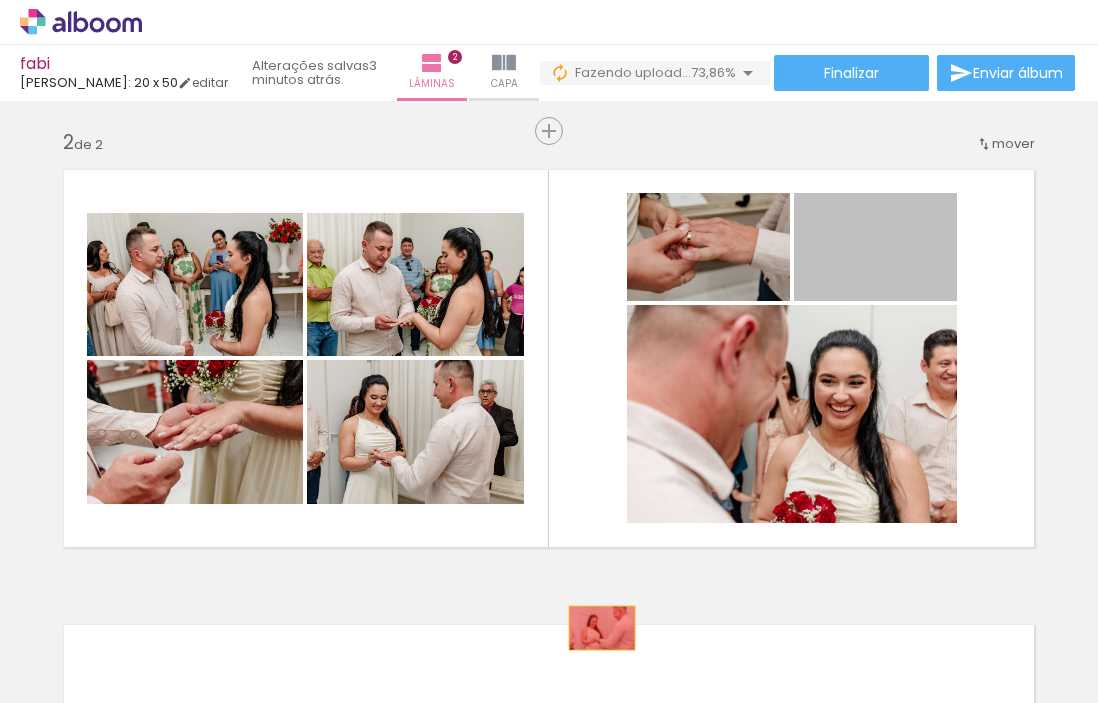 drag, startPoint x: 921, startPoint y: 271, endPoint x: 602, endPoint y: 628, distance: 478.75882 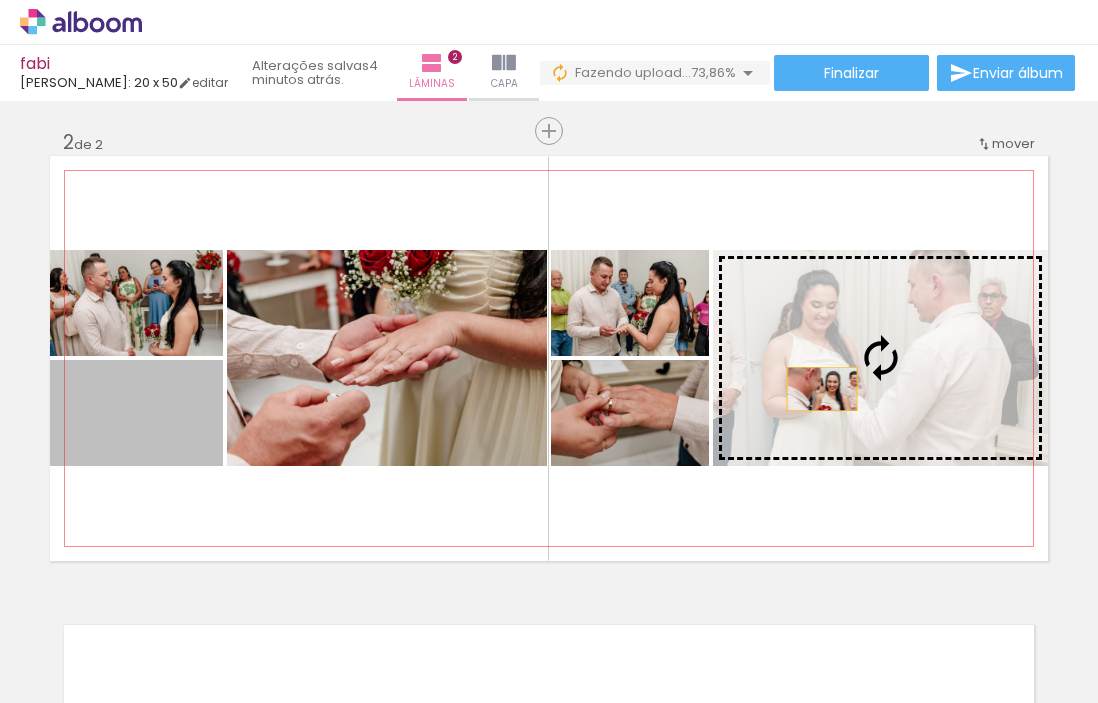 drag, startPoint x: 162, startPoint y: 415, endPoint x: 822, endPoint y: 389, distance: 660.5119 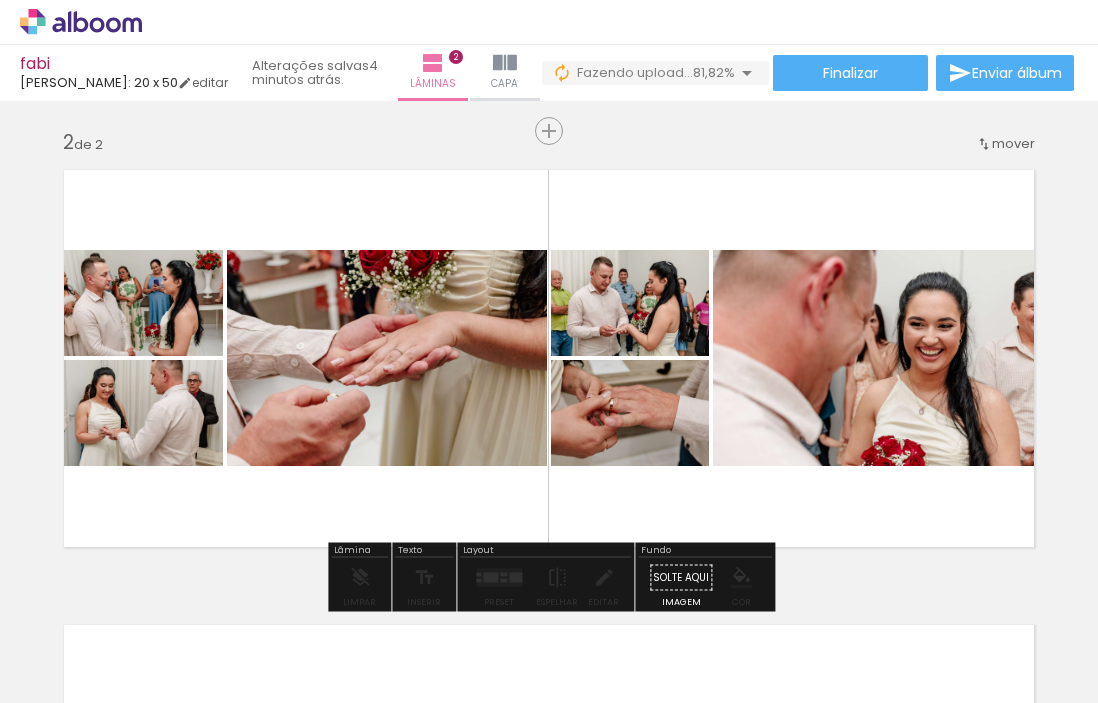 drag, startPoint x: 622, startPoint y: 422, endPoint x: 696, endPoint y: 411, distance: 74.8131 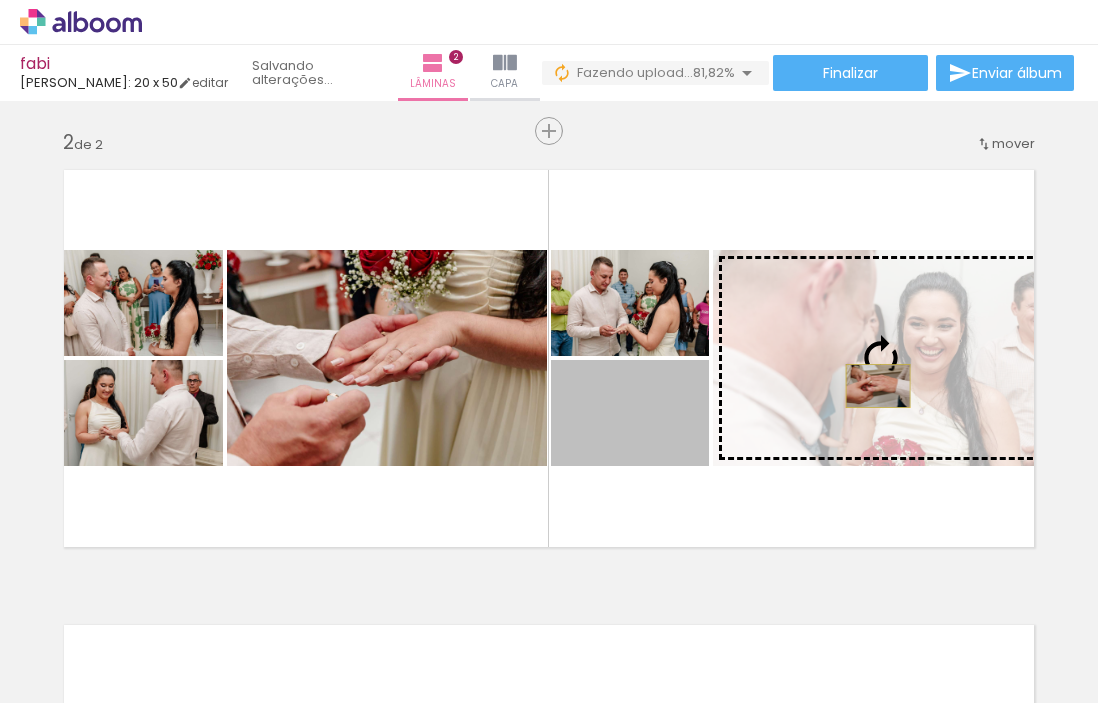 drag, startPoint x: 676, startPoint y: 414, endPoint x: 878, endPoint y: 386, distance: 203.93137 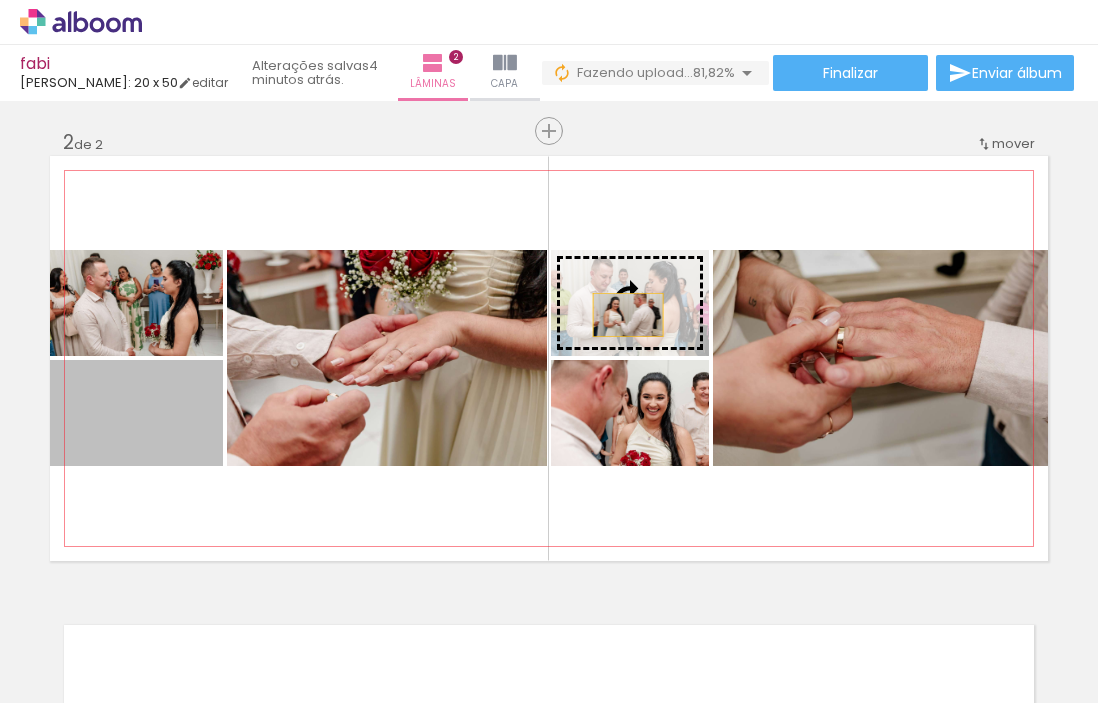 drag, startPoint x: 170, startPoint y: 429, endPoint x: 628, endPoint y: 315, distance: 471.97458 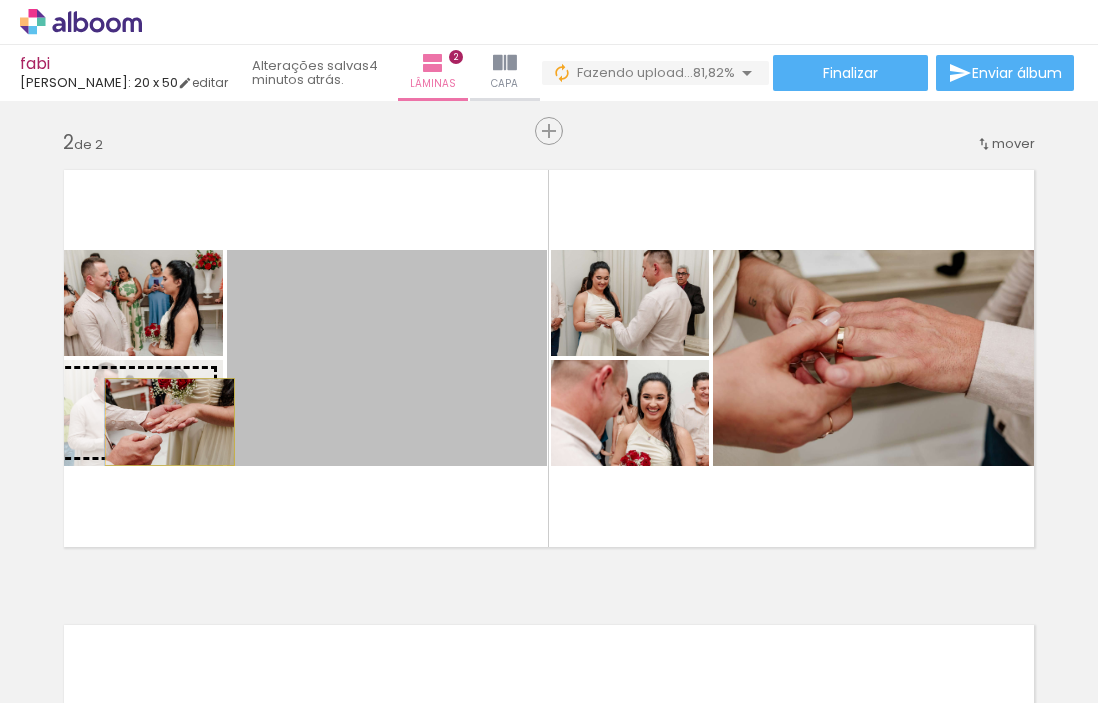 drag, startPoint x: 274, startPoint y: 401, endPoint x: 170, endPoint y: 422, distance: 106.09901 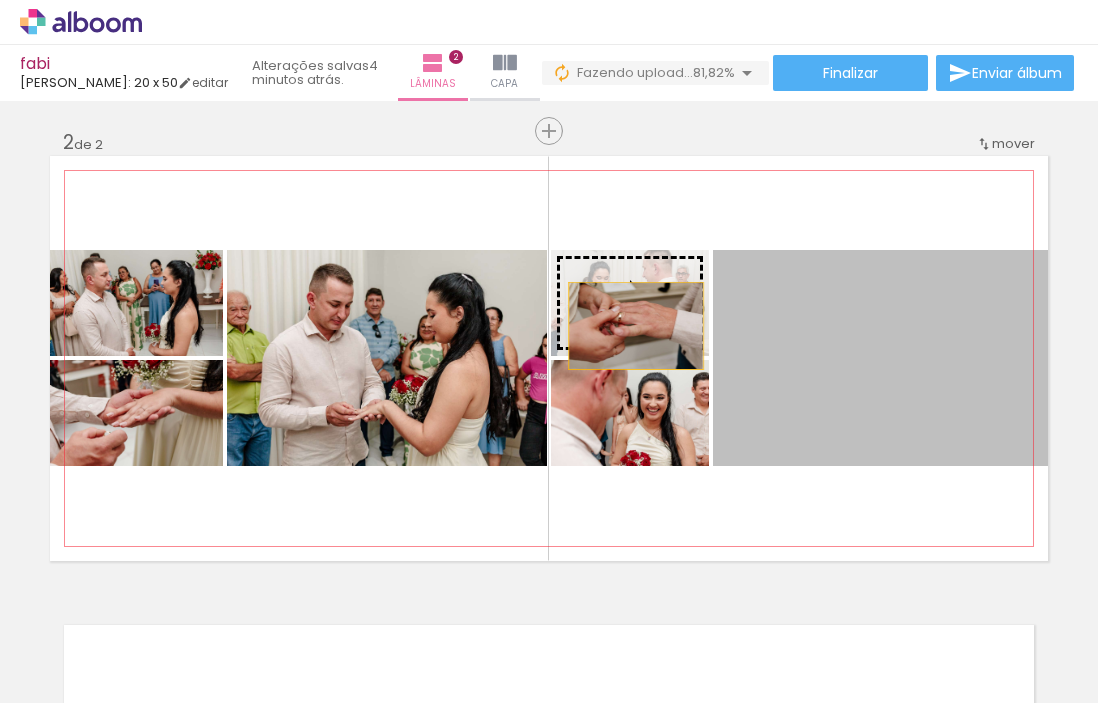 drag, startPoint x: 846, startPoint y: 394, endPoint x: 636, endPoint y: 326, distance: 220.73514 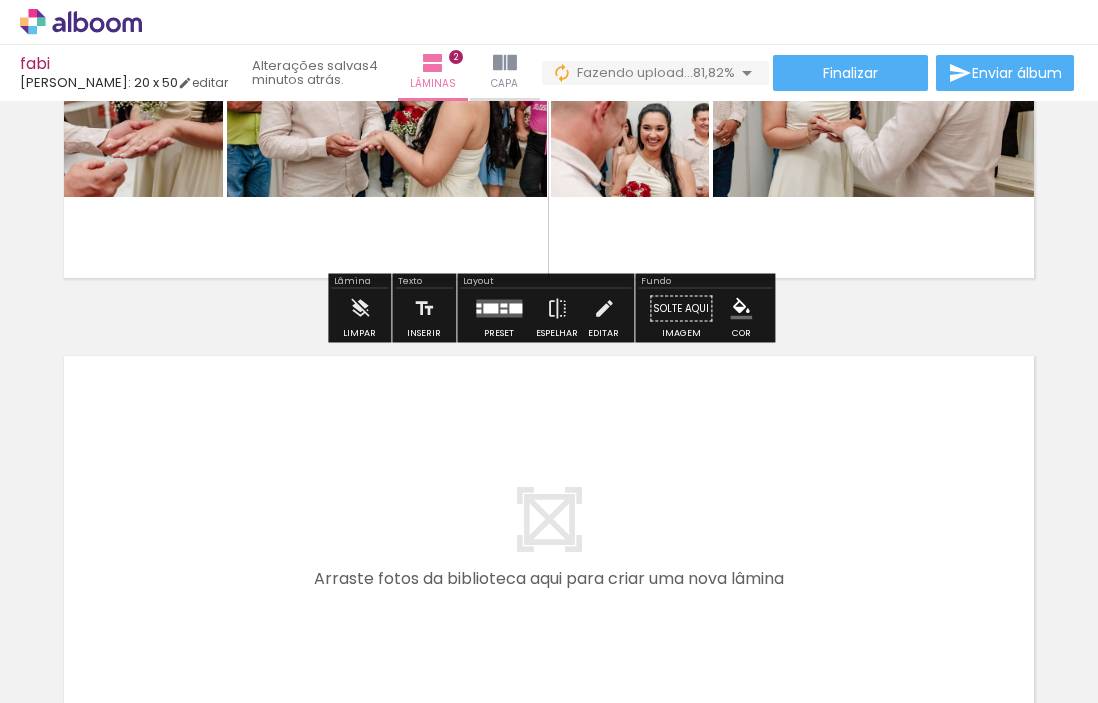 scroll, scrollTop: 757, scrollLeft: 0, axis: vertical 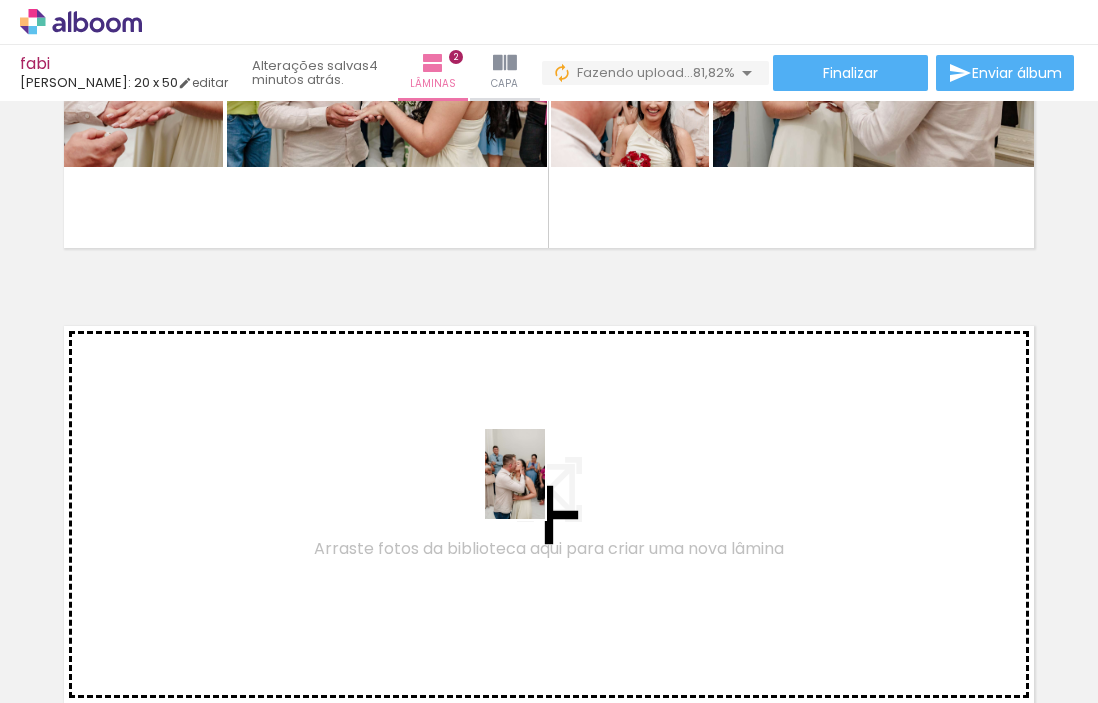 drag, startPoint x: 797, startPoint y: 654, endPoint x: 545, endPoint y: 489, distance: 301.21255 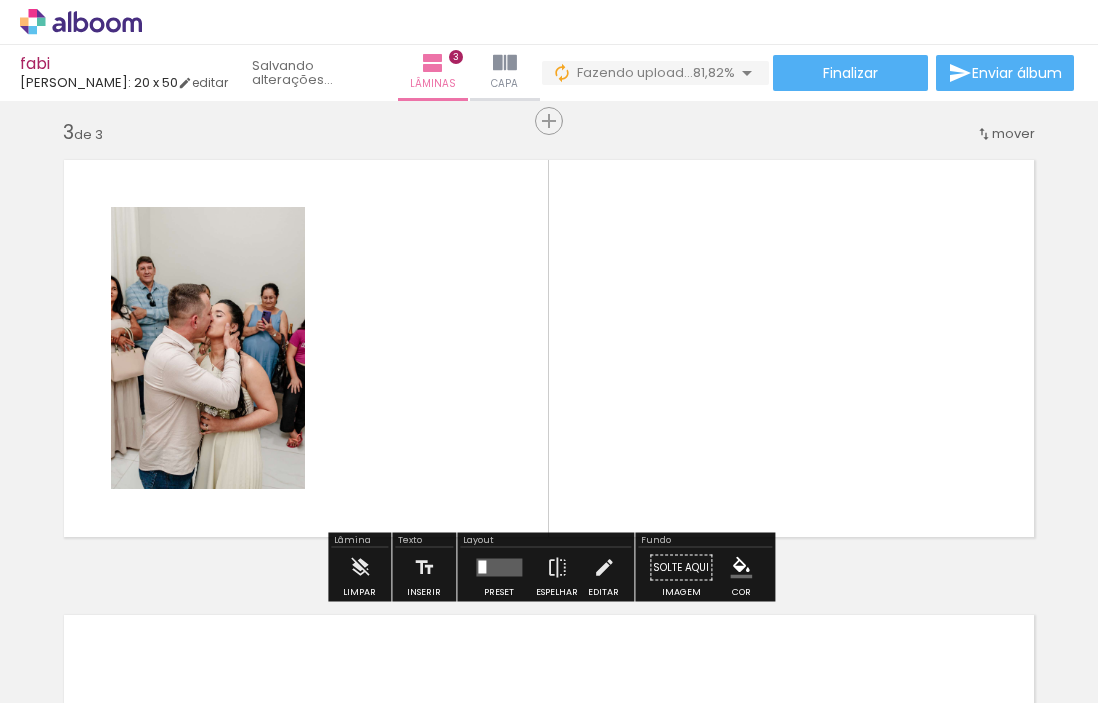 scroll, scrollTop: 932, scrollLeft: 0, axis: vertical 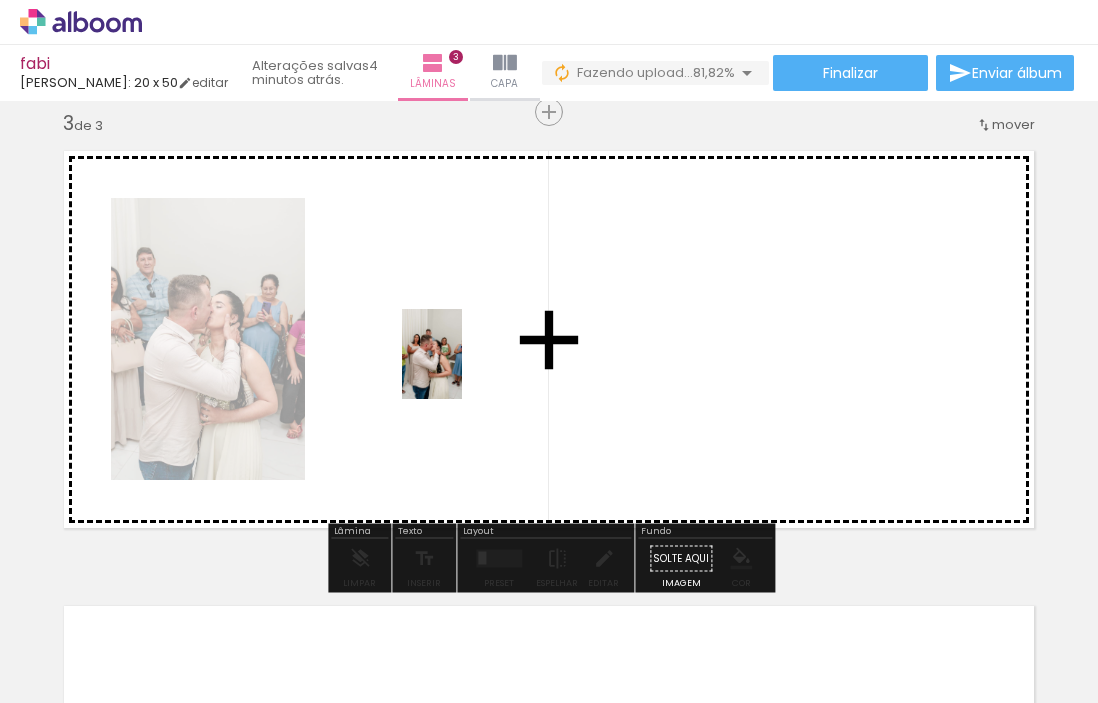 drag, startPoint x: 896, startPoint y: 644, endPoint x: 462, endPoint y: 369, distance: 513.79083 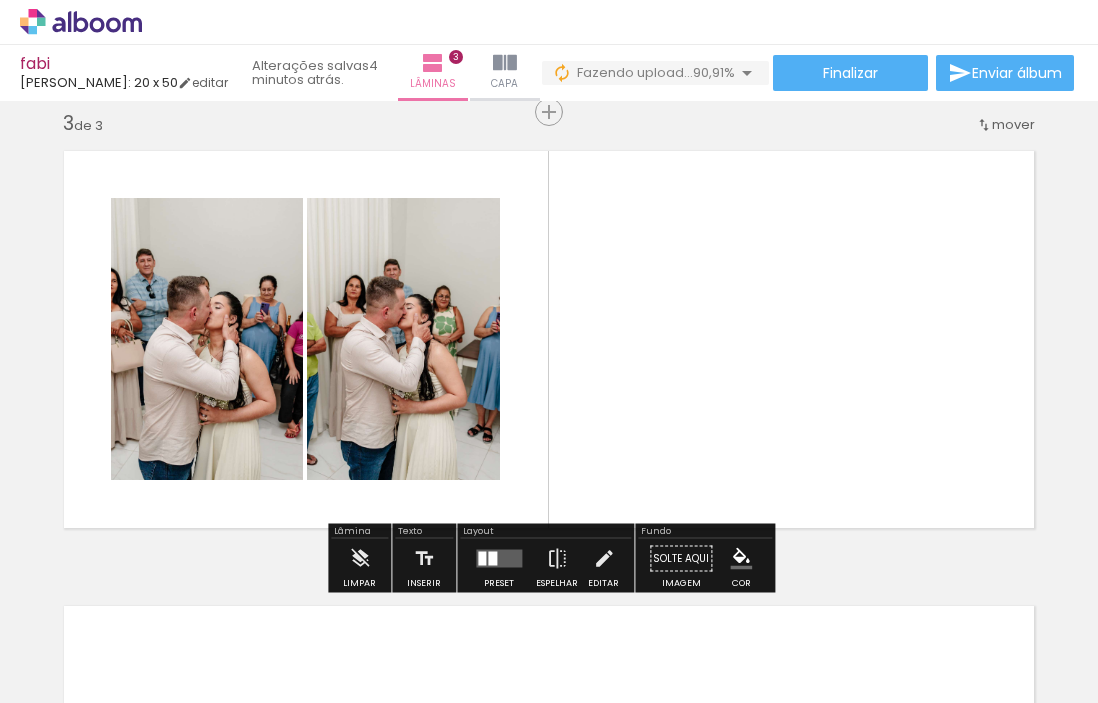 scroll, scrollTop: 0, scrollLeft: 955, axis: horizontal 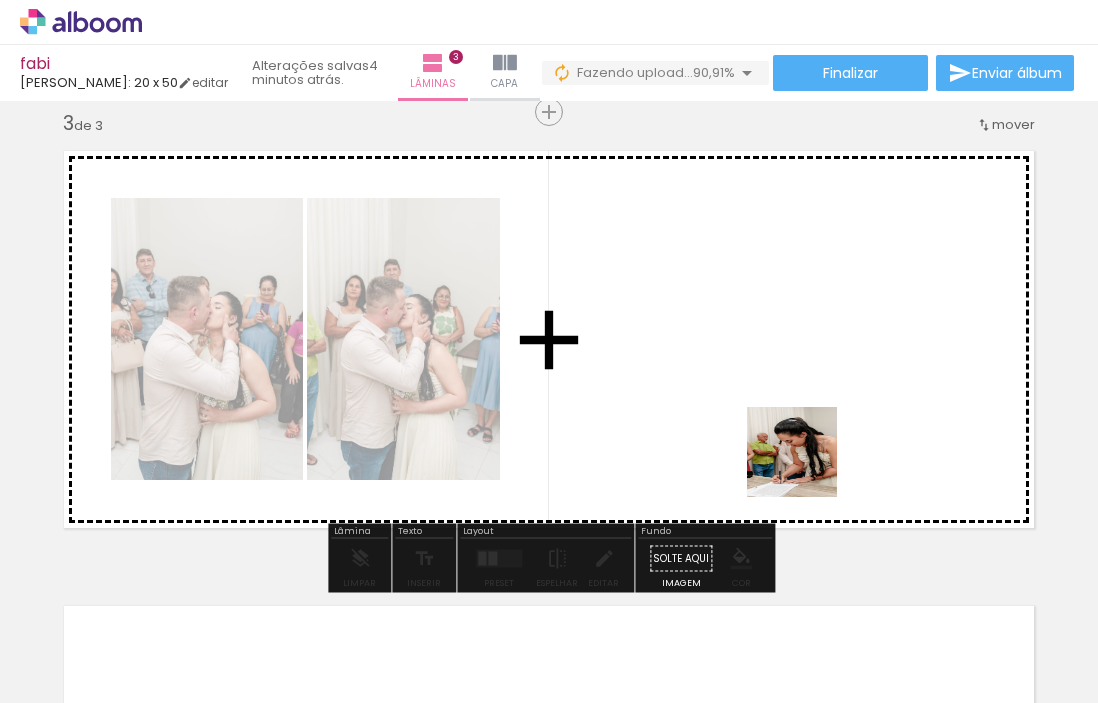 drag, startPoint x: 835, startPoint y: 645, endPoint x: 807, endPoint y: 462, distance: 185.12968 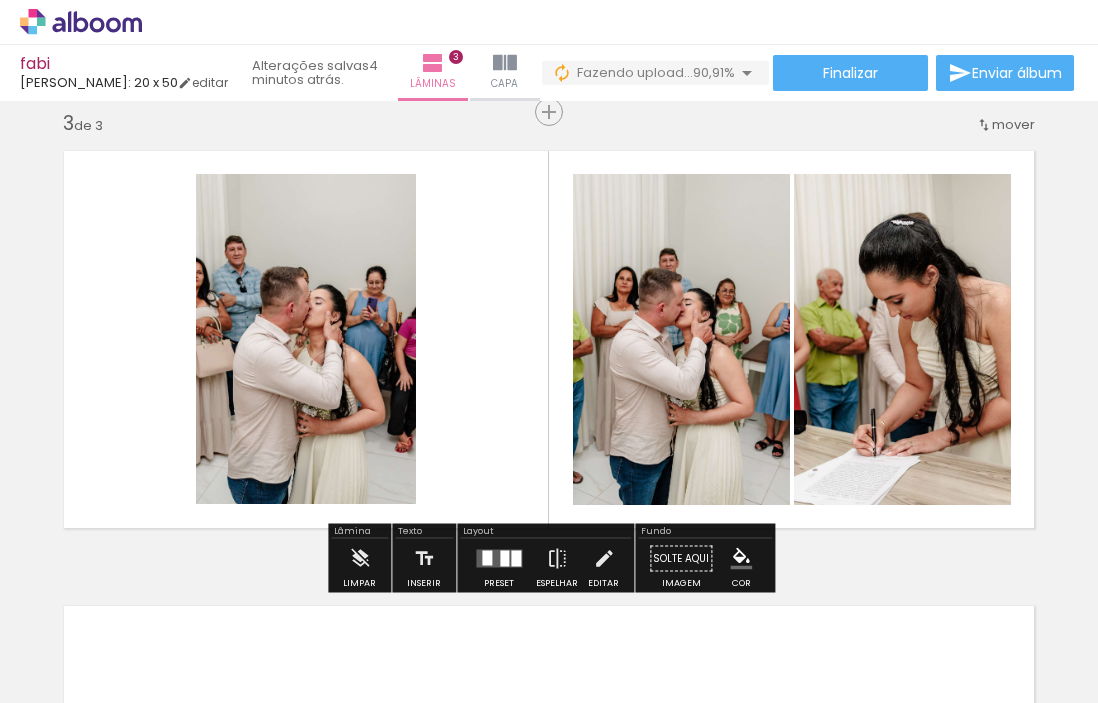 scroll, scrollTop: 0, scrollLeft: 973, axis: horizontal 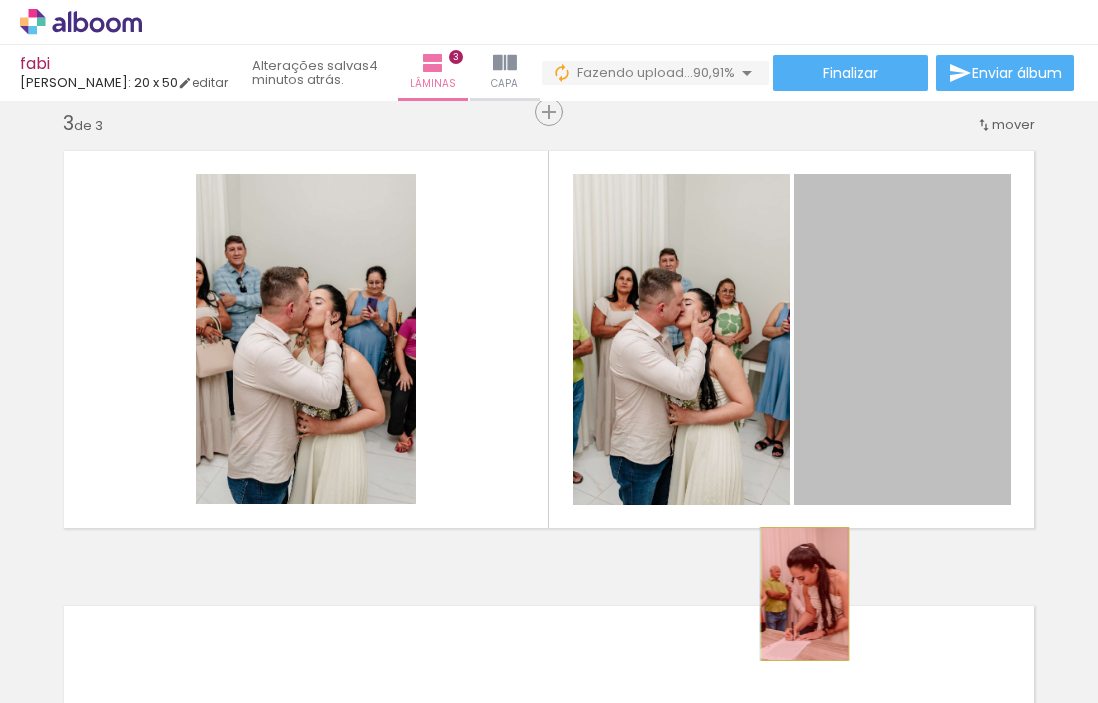 drag, startPoint x: 873, startPoint y: 429, endPoint x: 805, endPoint y: 594, distance: 178.46288 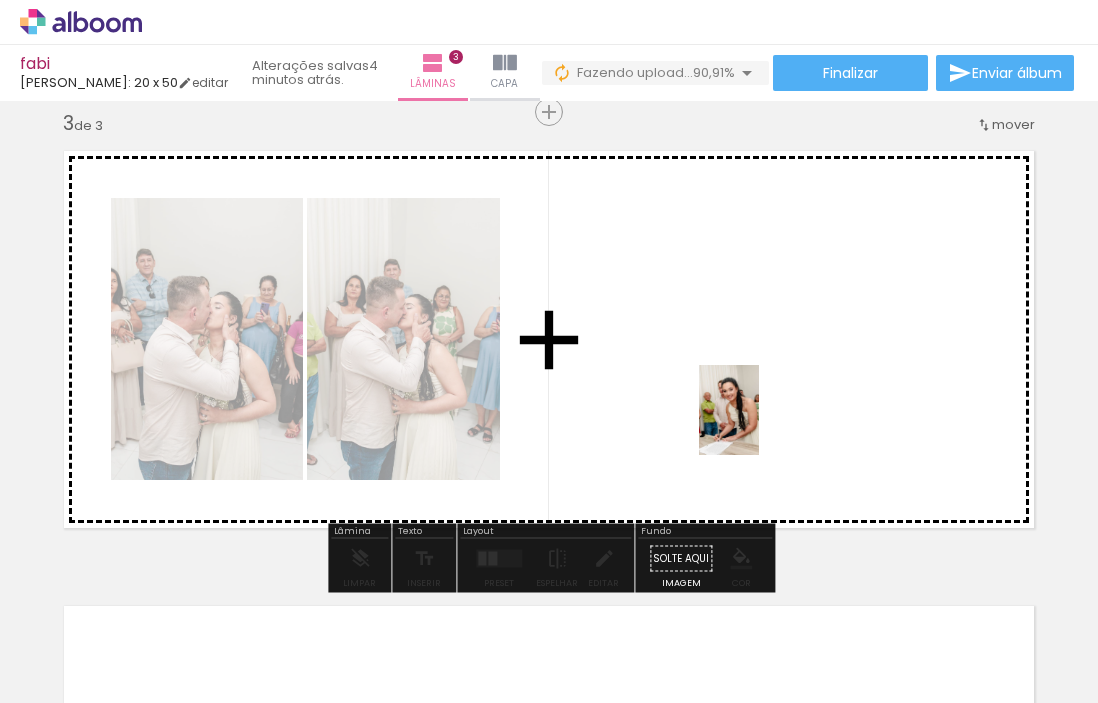 drag, startPoint x: 895, startPoint y: 653, endPoint x: 759, endPoint y: 425, distance: 265.48068 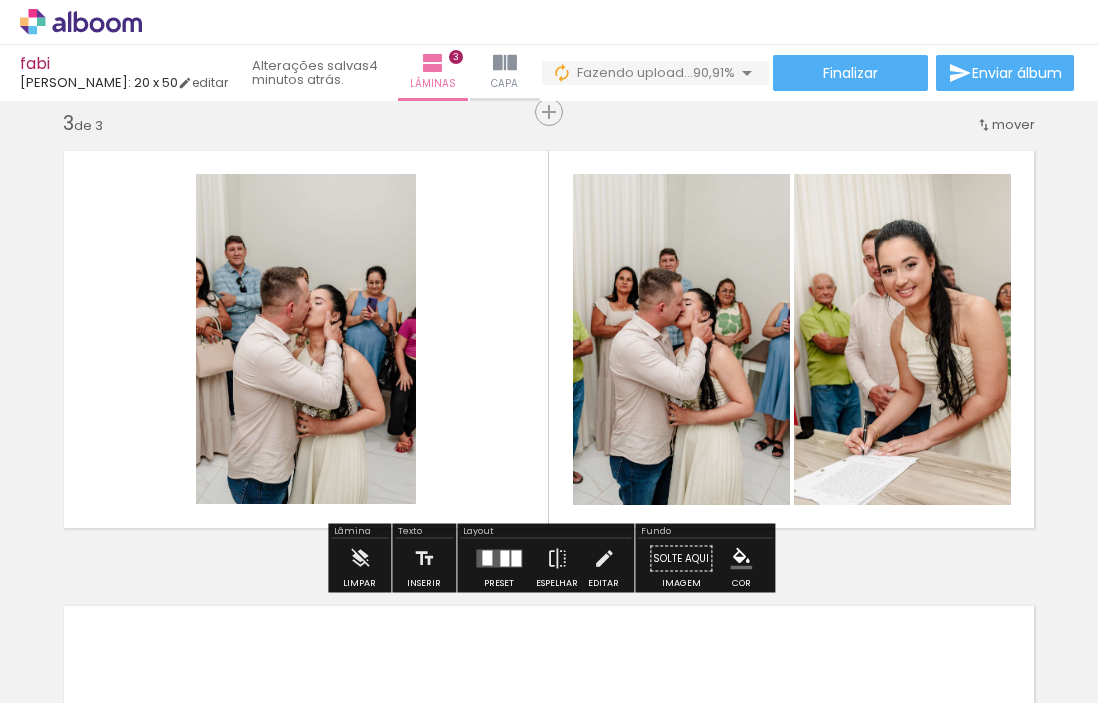 scroll, scrollTop: 0, scrollLeft: 1246, axis: horizontal 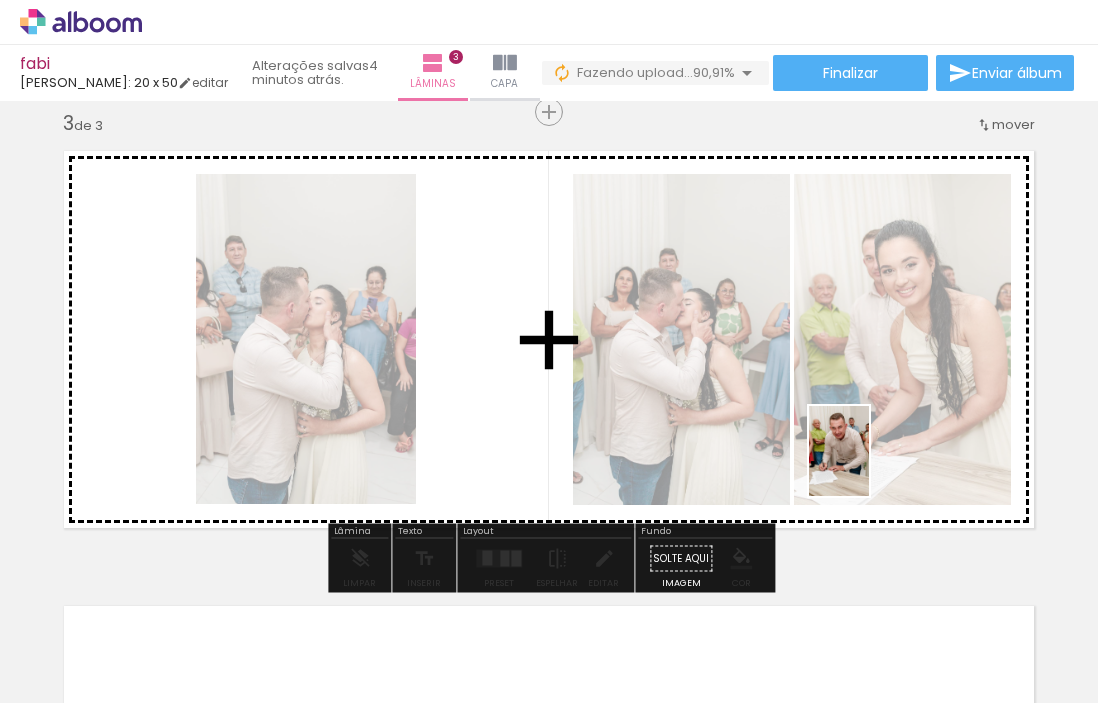 drag, startPoint x: 869, startPoint y: 647, endPoint x: 869, endPoint y: 466, distance: 181 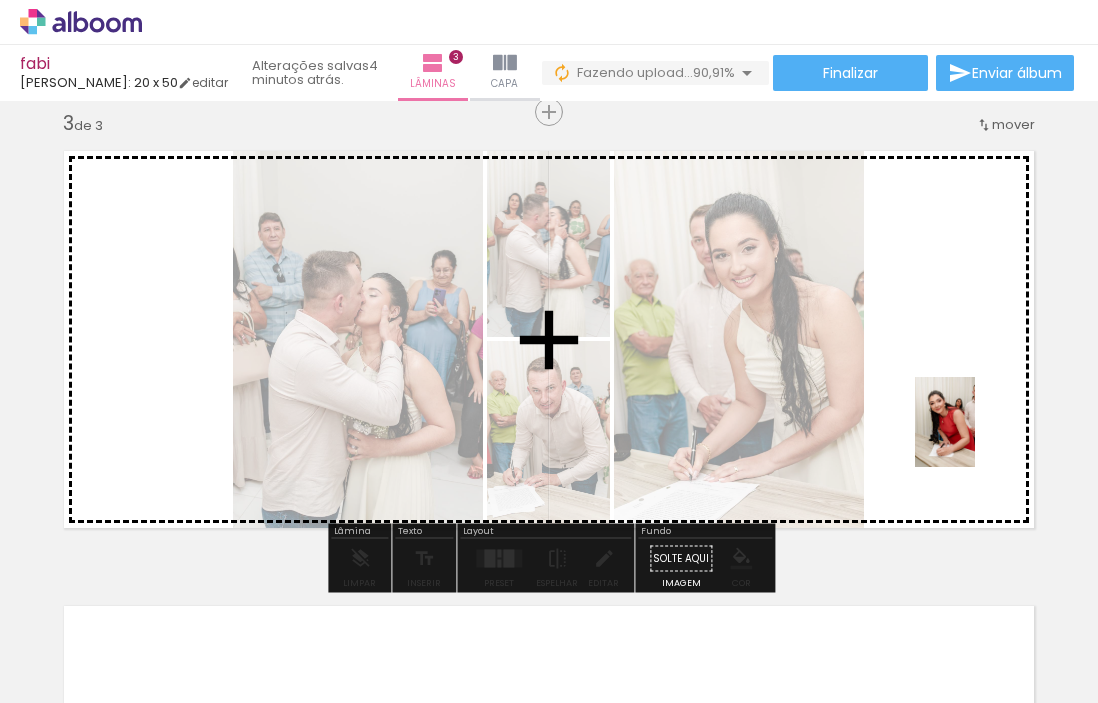 drag, startPoint x: 988, startPoint y: 644, endPoint x: 975, endPoint y: 437, distance: 207.4078 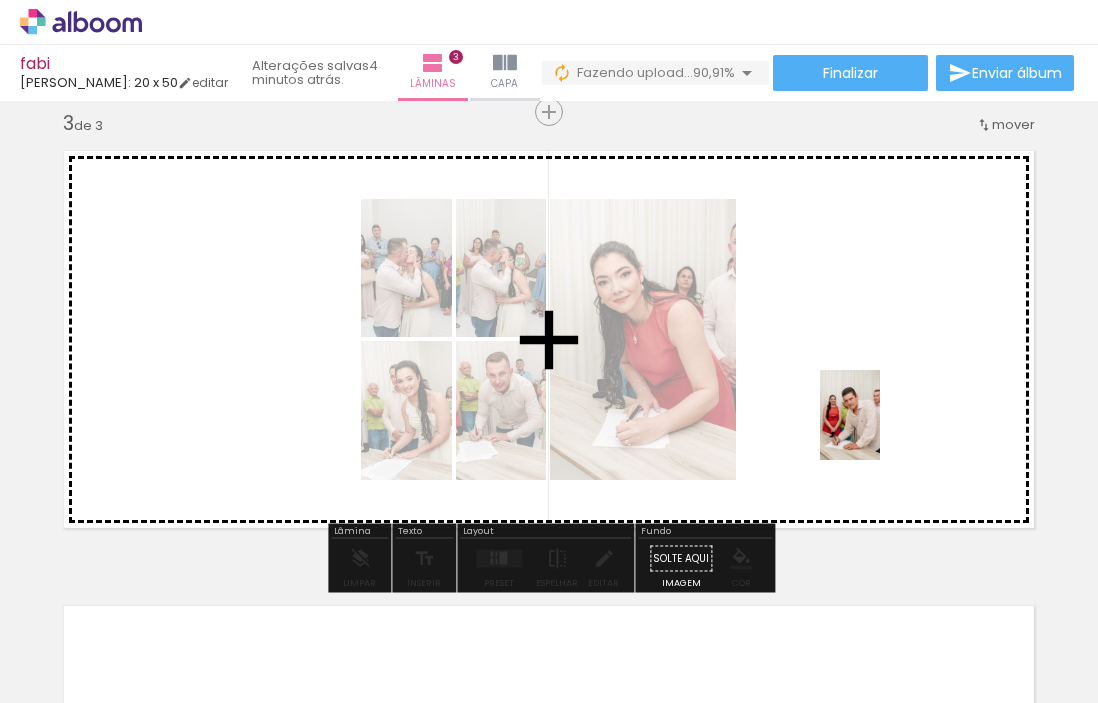 drag, startPoint x: 1086, startPoint y: 657, endPoint x: 880, endPoint y: 430, distance: 306.5371 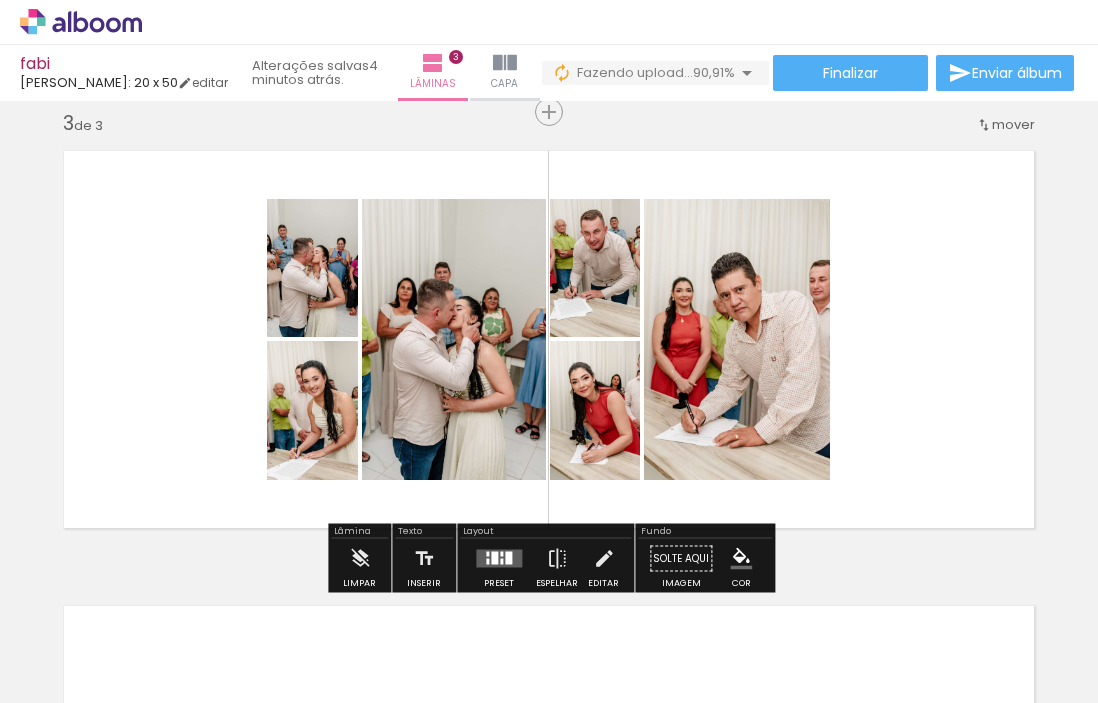 click at bounding box center [499, 559] 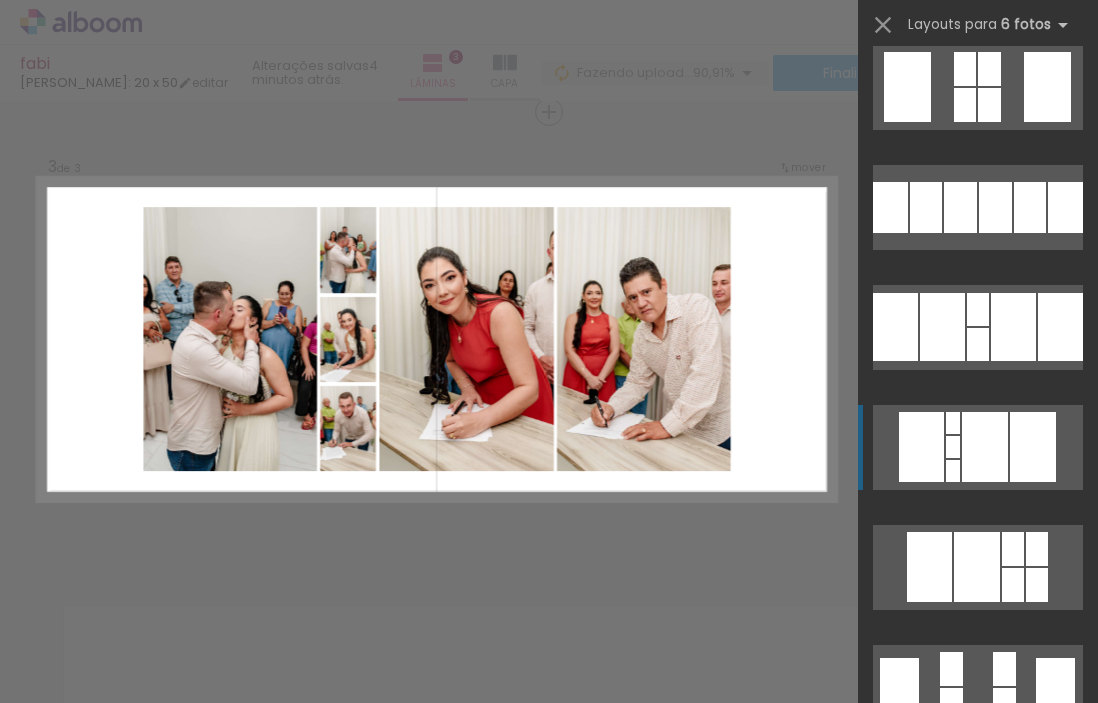 scroll, scrollTop: 138, scrollLeft: 0, axis: vertical 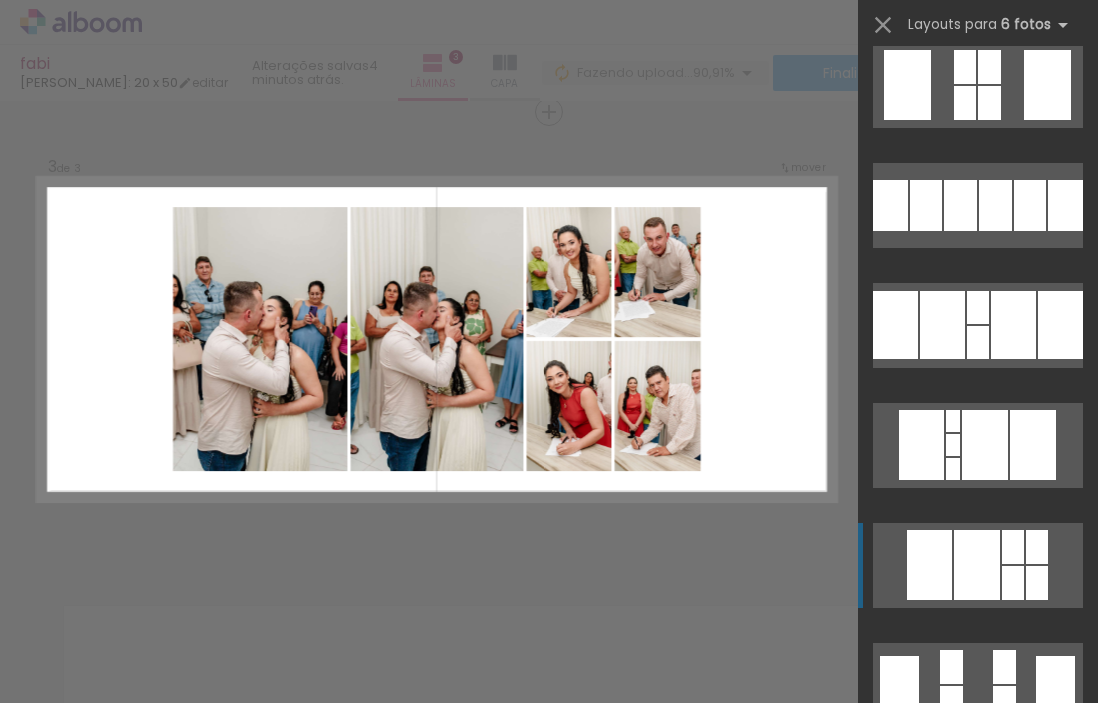 click at bounding box center (977, 565) 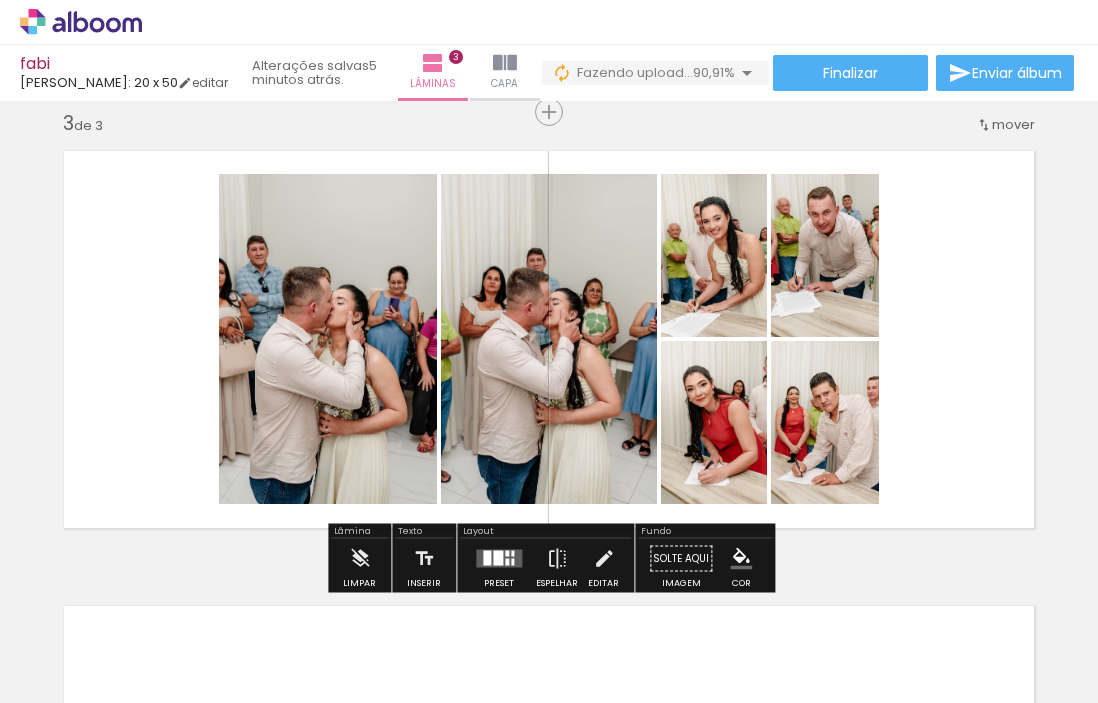 click at bounding box center (549, 339) 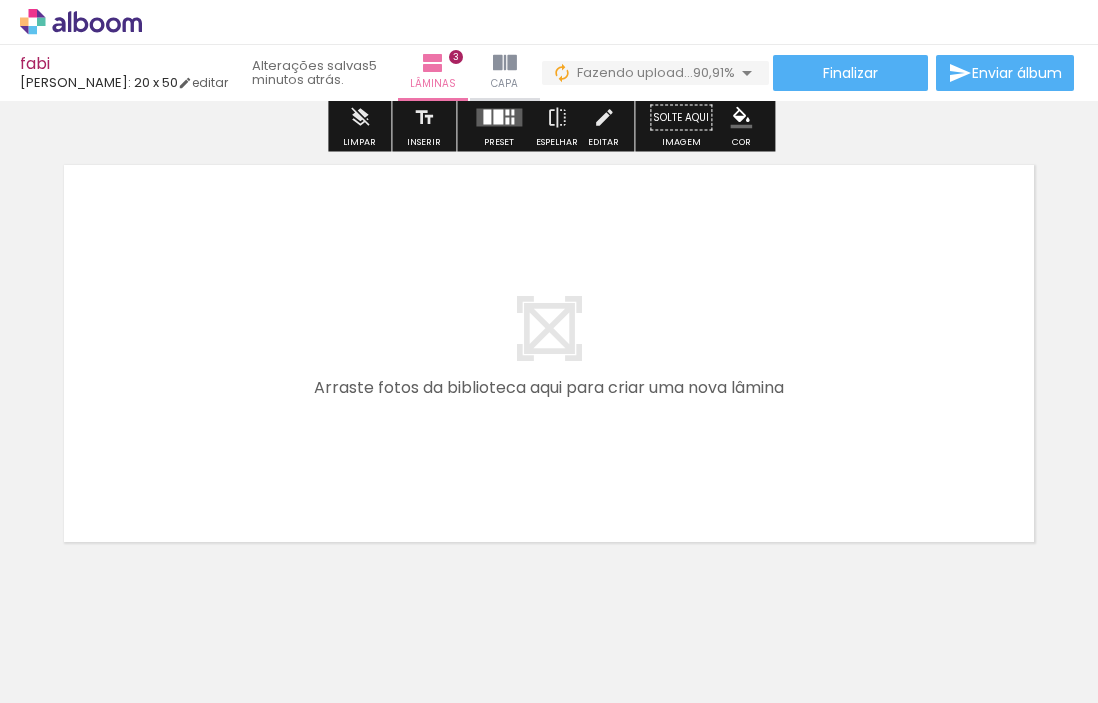 scroll, scrollTop: 1421, scrollLeft: 0, axis: vertical 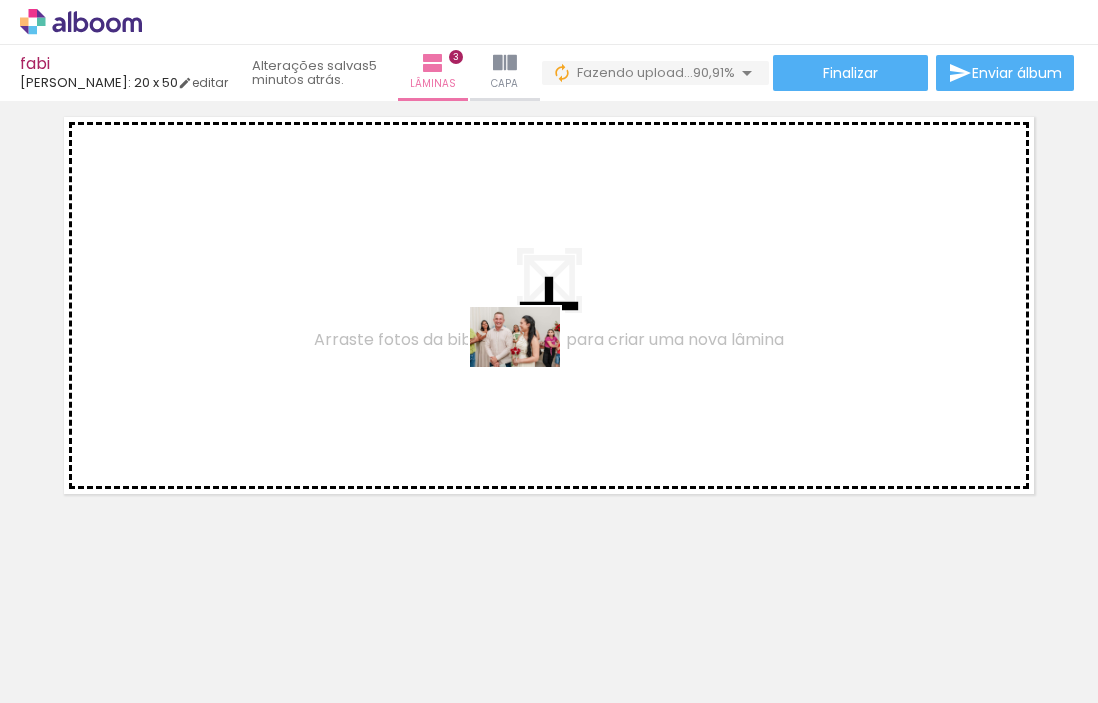drag, startPoint x: 757, startPoint y: 640, endPoint x: 530, endPoint y: 367, distance: 355.04648 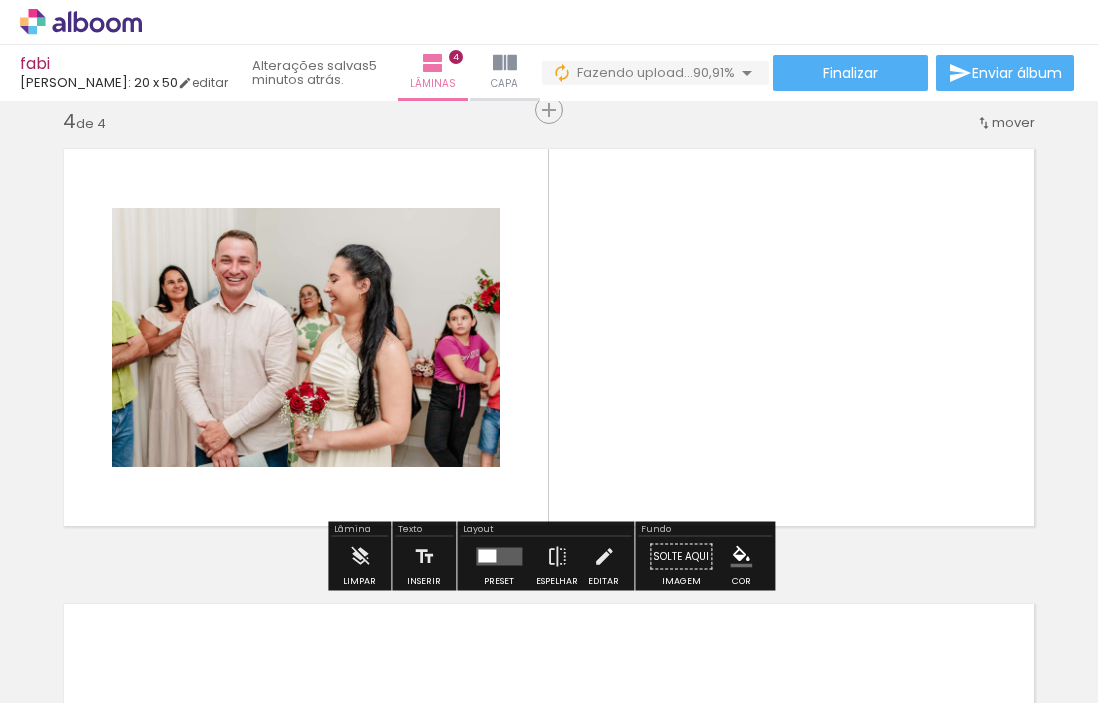 scroll, scrollTop: 1387, scrollLeft: 0, axis: vertical 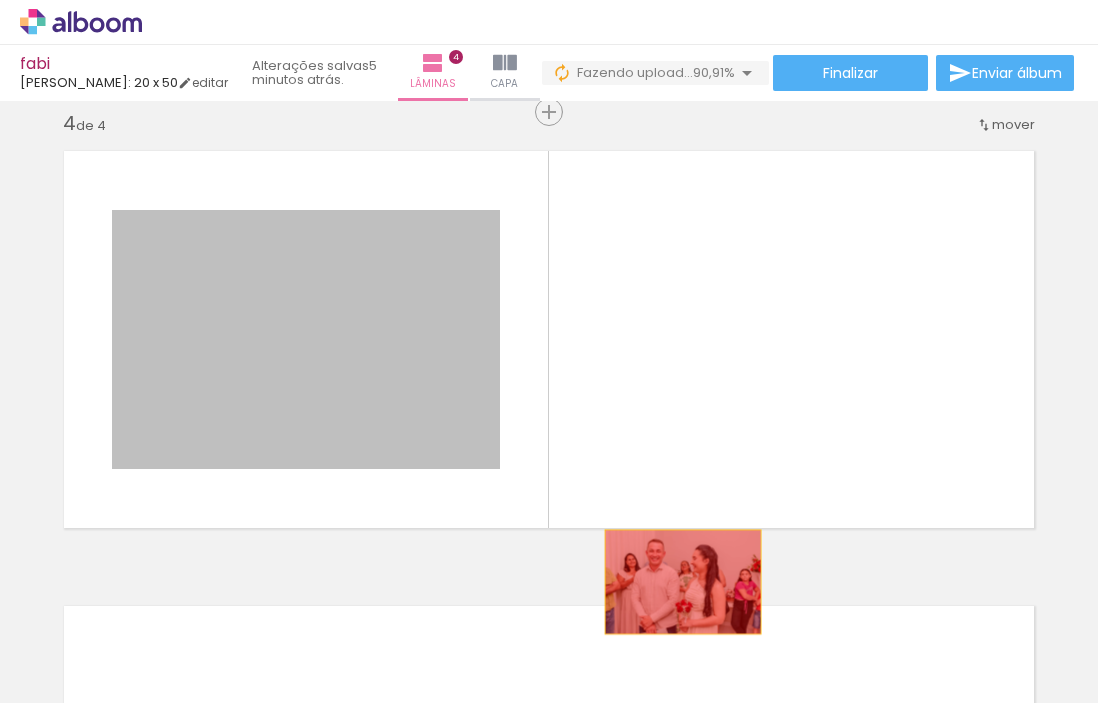 drag, startPoint x: 364, startPoint y: 371, endPoint x: 683, endPoint y: 582, distance: 382.4683 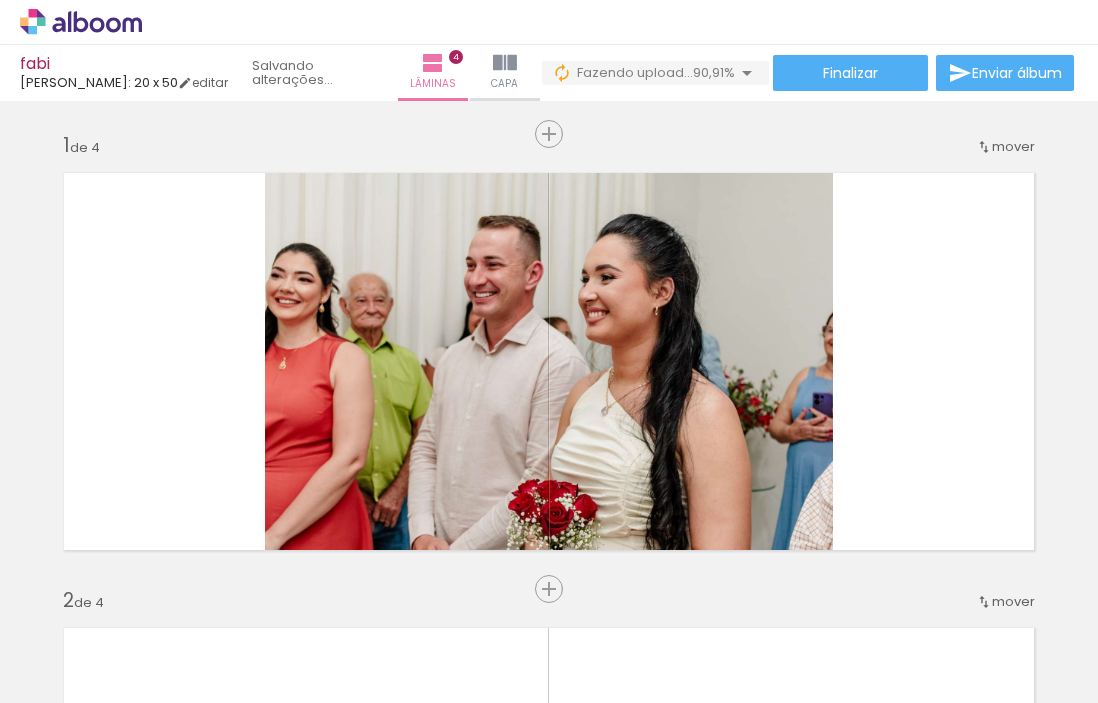 scroll, scrollTop: 0, scrollLeft: 0, axis: both 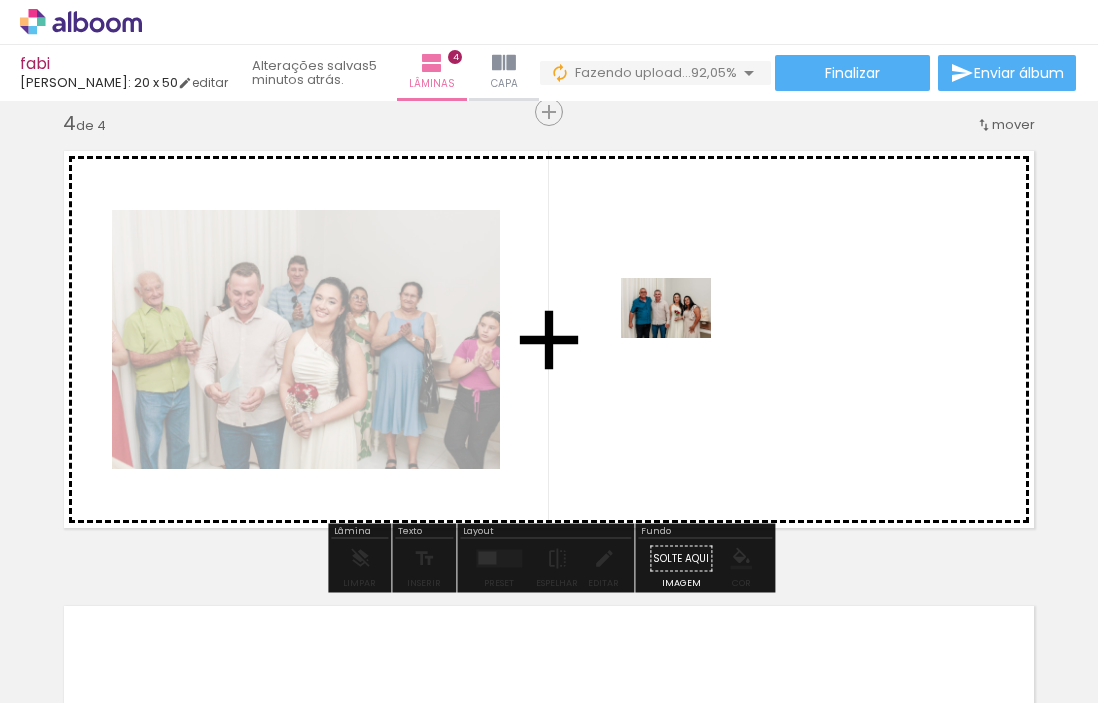drag, startPoint x: 714, startPoint y: 664, endPoint x: 681, endPoint y: 338, distance: 327.666 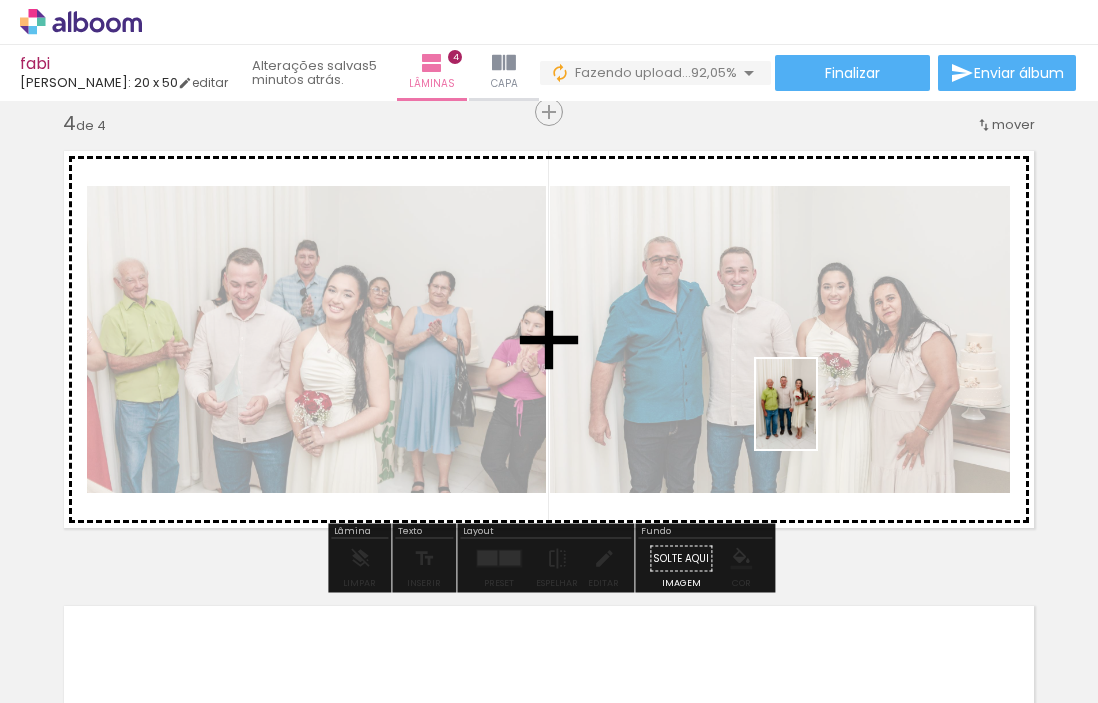 drag, startPoint x: 847, startPoint y: 651, endPoint x: 816, endPoint y: 419, distance: 234.06195 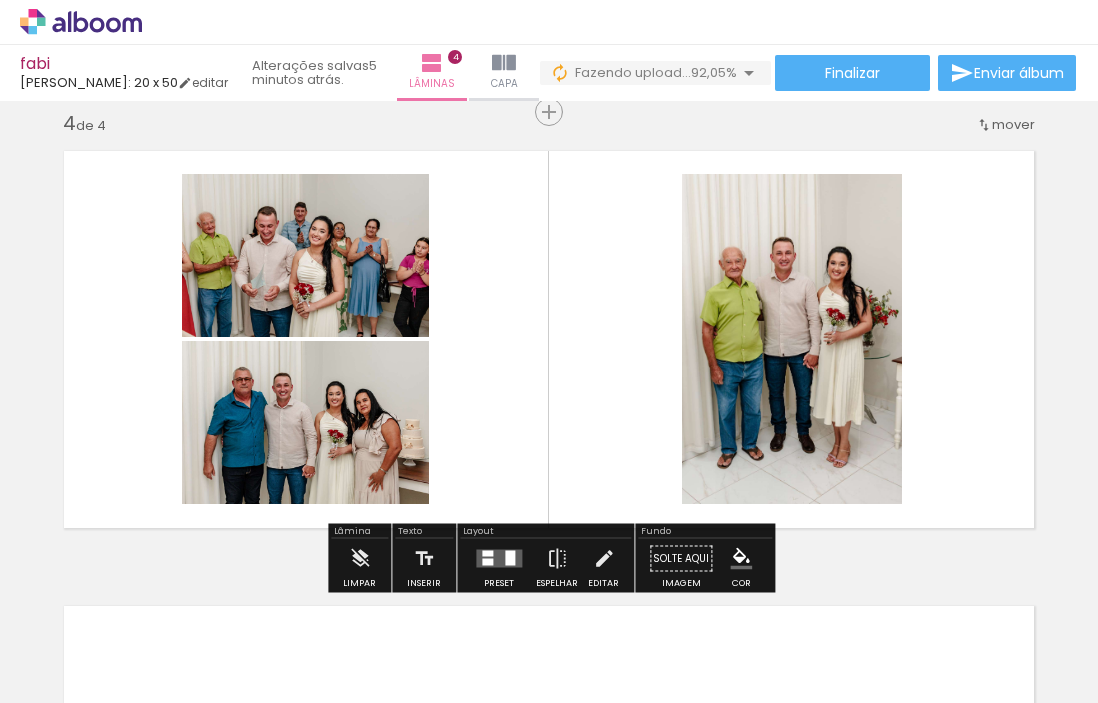 scroll, scrollTop: 0, scrollLeft: 2109, axis: horizontal 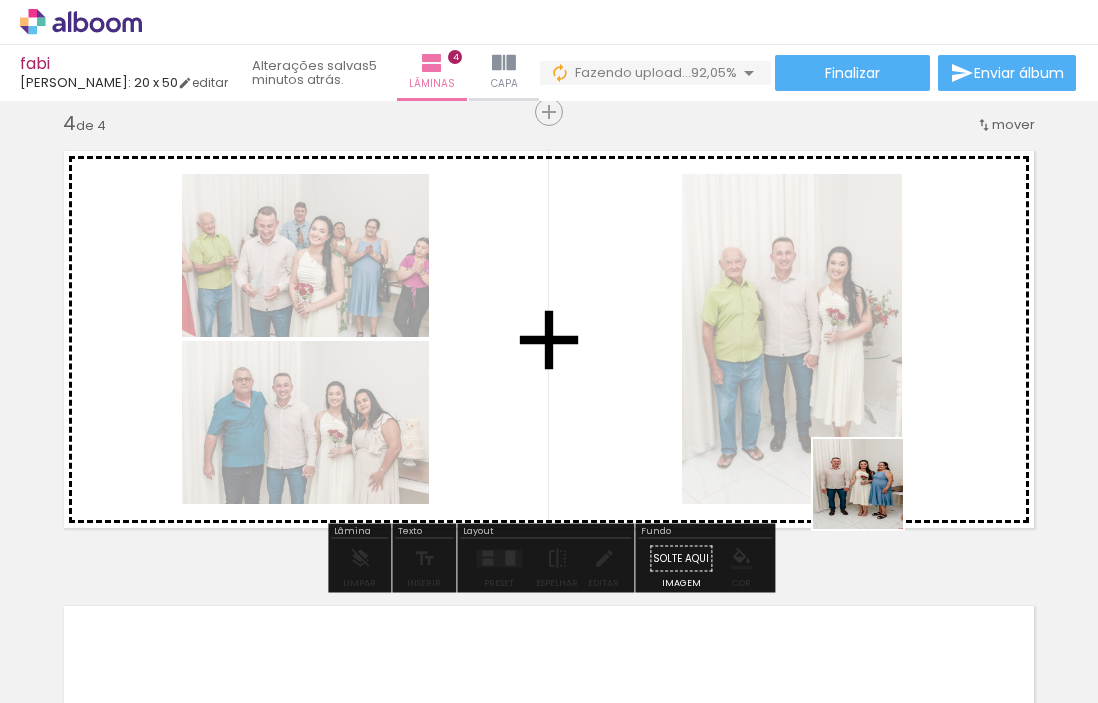 drag, startPoint x: 886, startPoint y: 649, endPoint x: 873, endPoint y: 499, distance: 150.56229 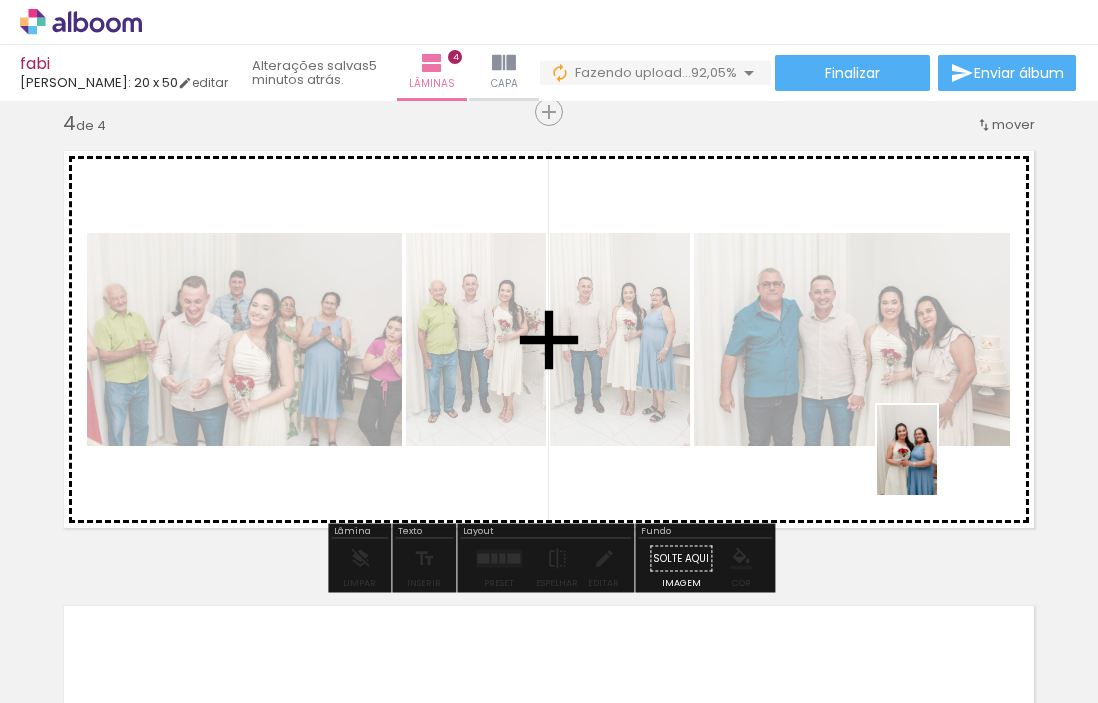drag, startPoint x: 1018, startPoint y: 654, endPoint x: 937, endPoint y: 465, distance: 205.62587 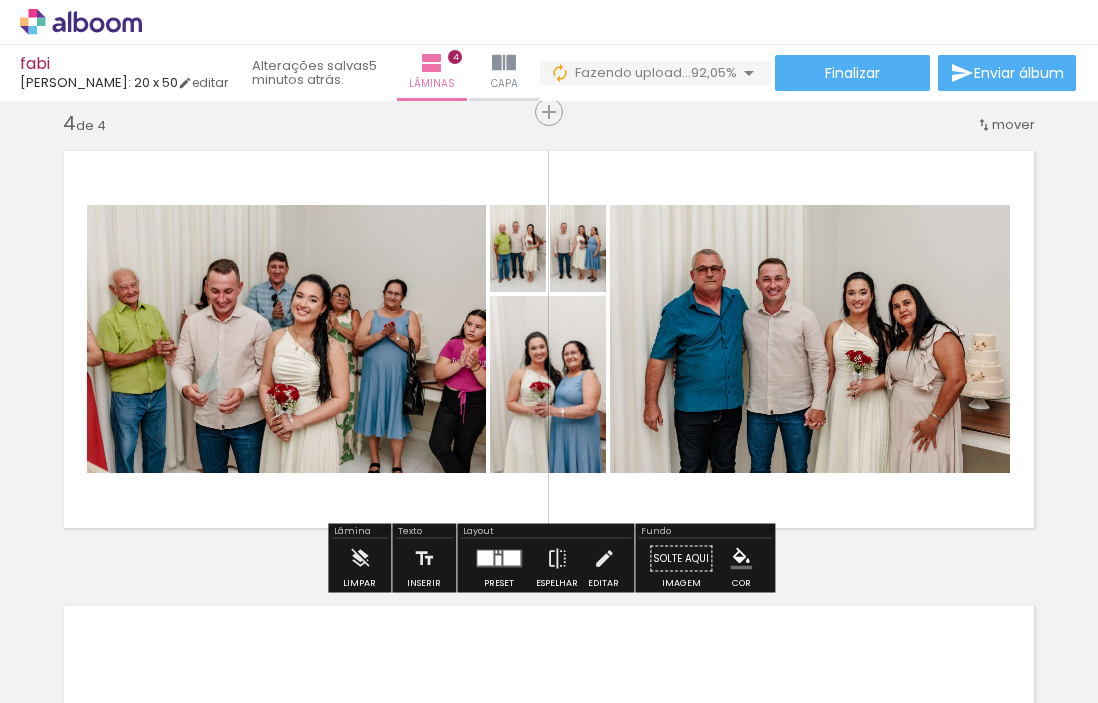 scroll, scrollTop: 0, scrollLeft: 2341, axis: horizontal 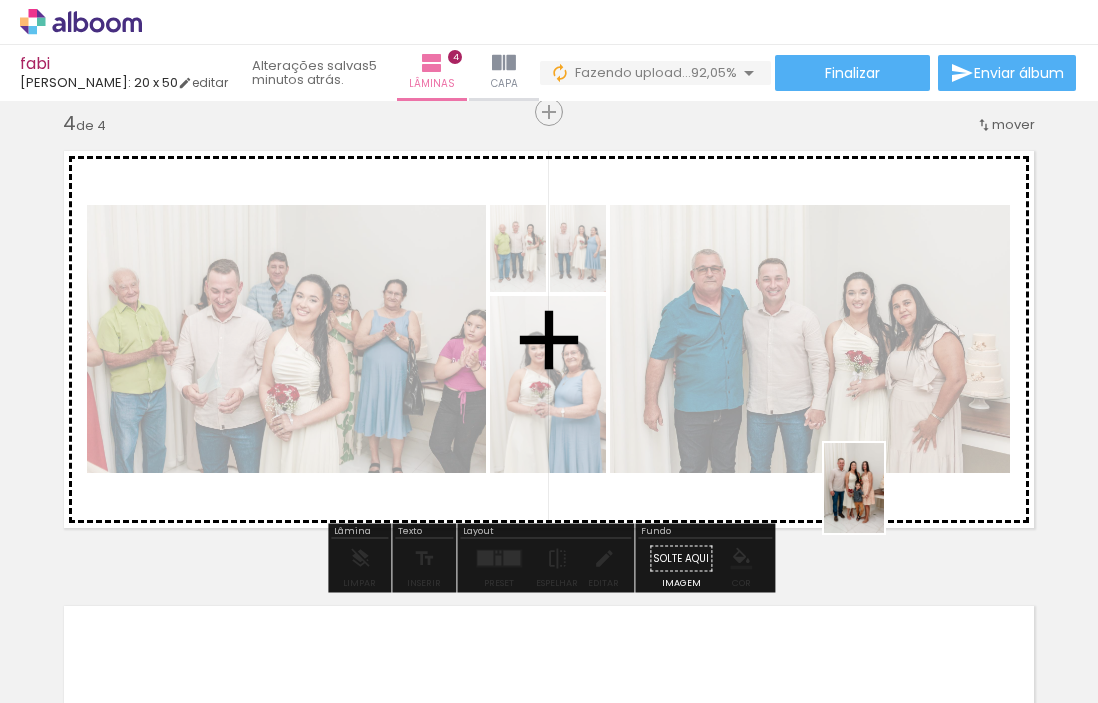 drag, startPoint x: 913, startPoint y: 673, endPoint x: 884, endPoint y: 503, distance: 172.4558 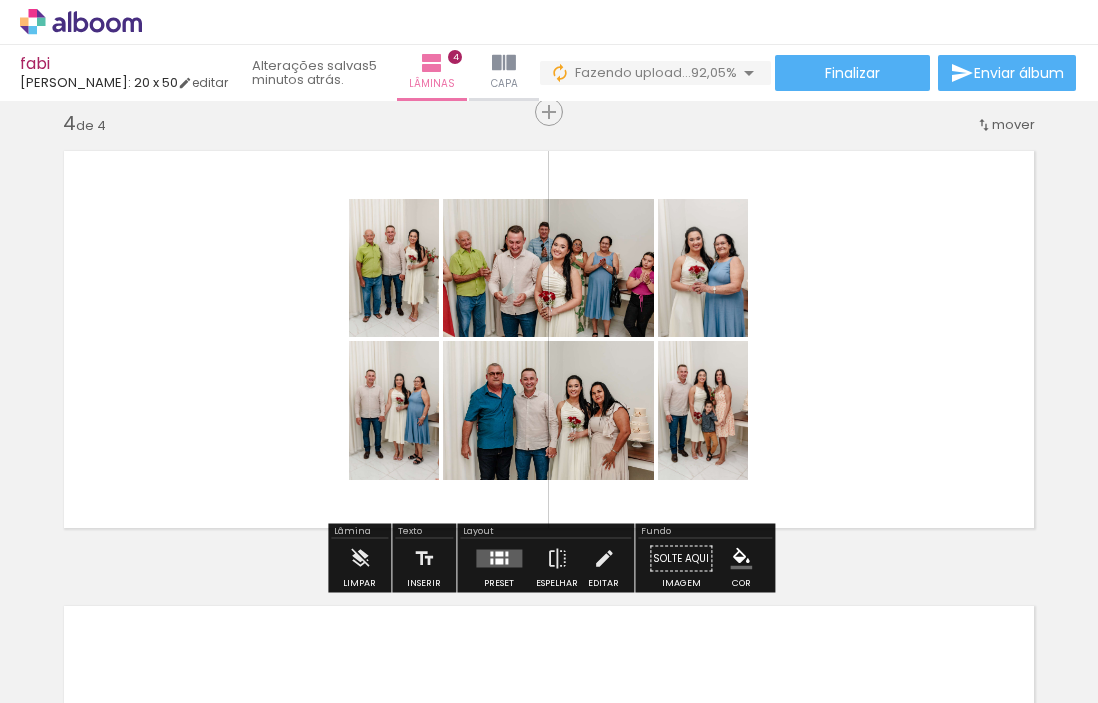 scroll, scrollTop: 0, scrollLeft: 2460, axis: horizontal 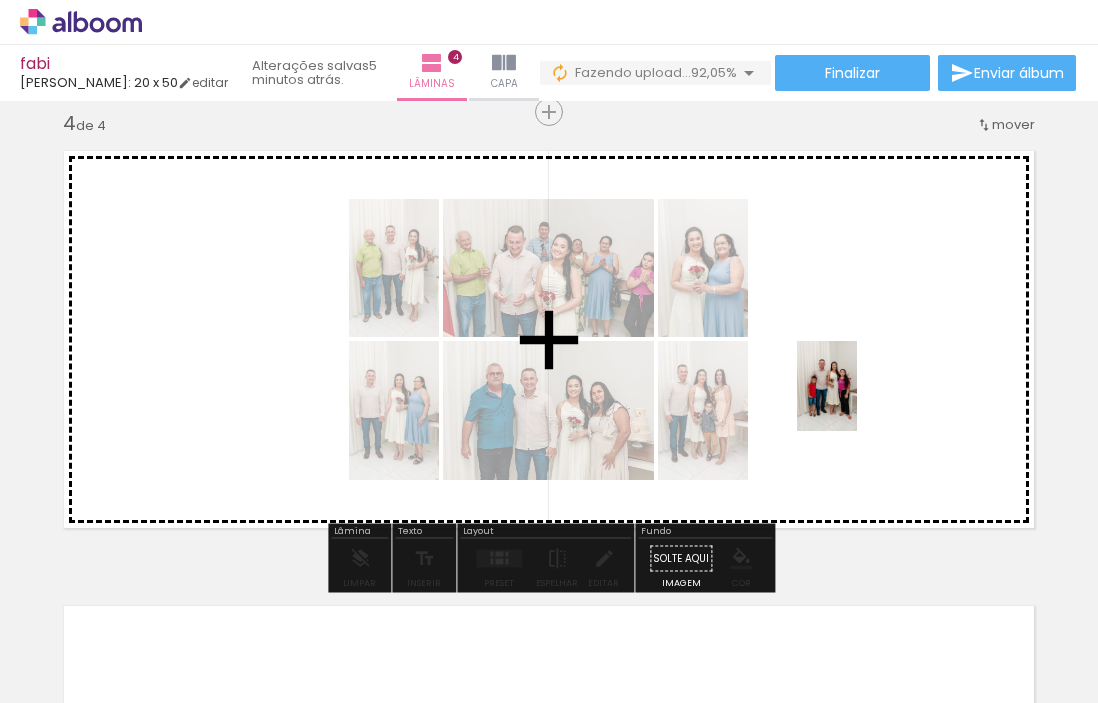 drag, startPoint x: 886, startPoint y: 653, endPoint x: 857, endPoint y: 401, distance: 253.66316 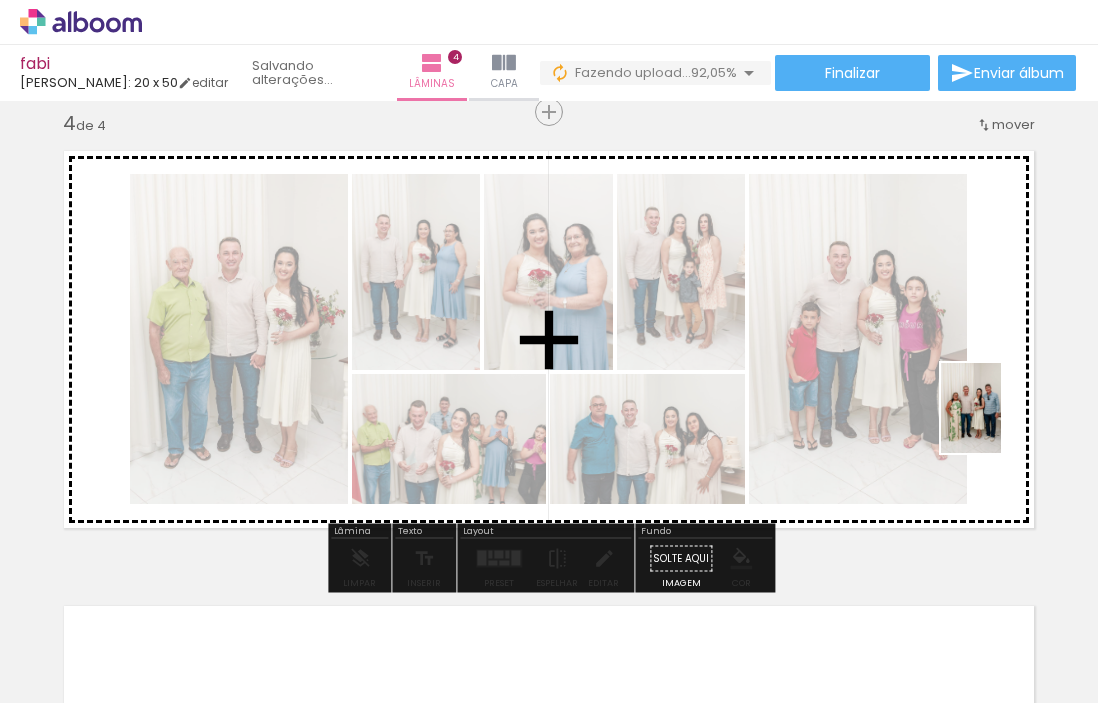 drag, startPoint x: 1007, startPoint y: 632, endPoint x: 1001, endPoint y: 424, distance: 208.08652 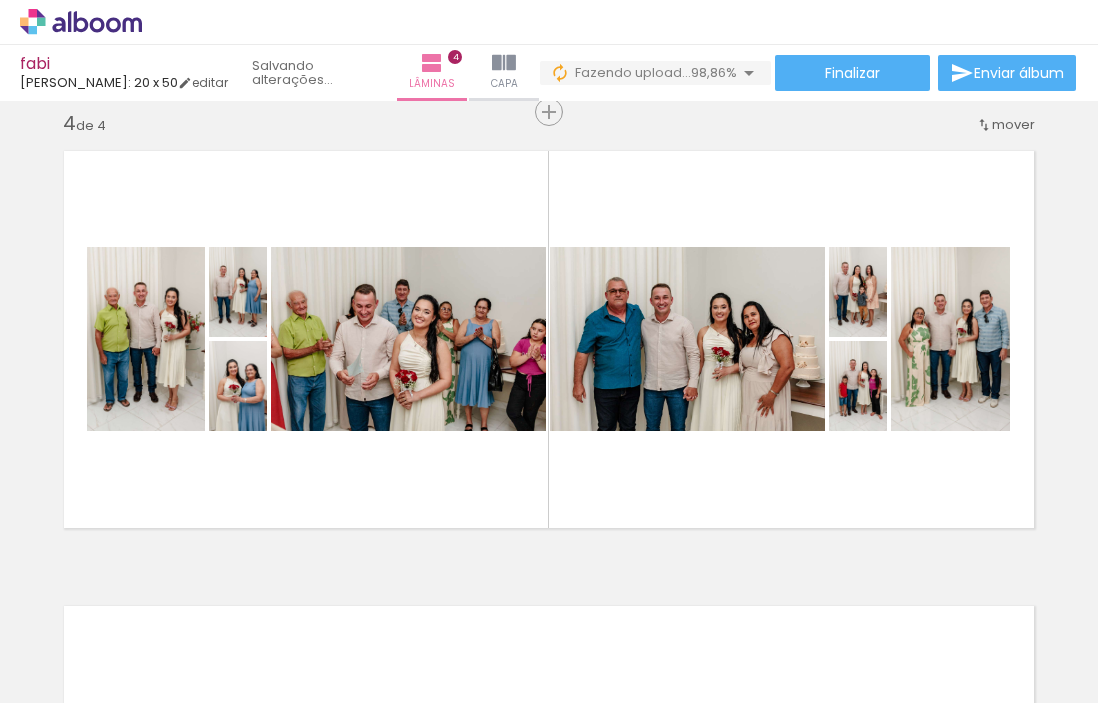 scroll, scrollTop: 0, scrollLeft: 2827, axis: horizontal 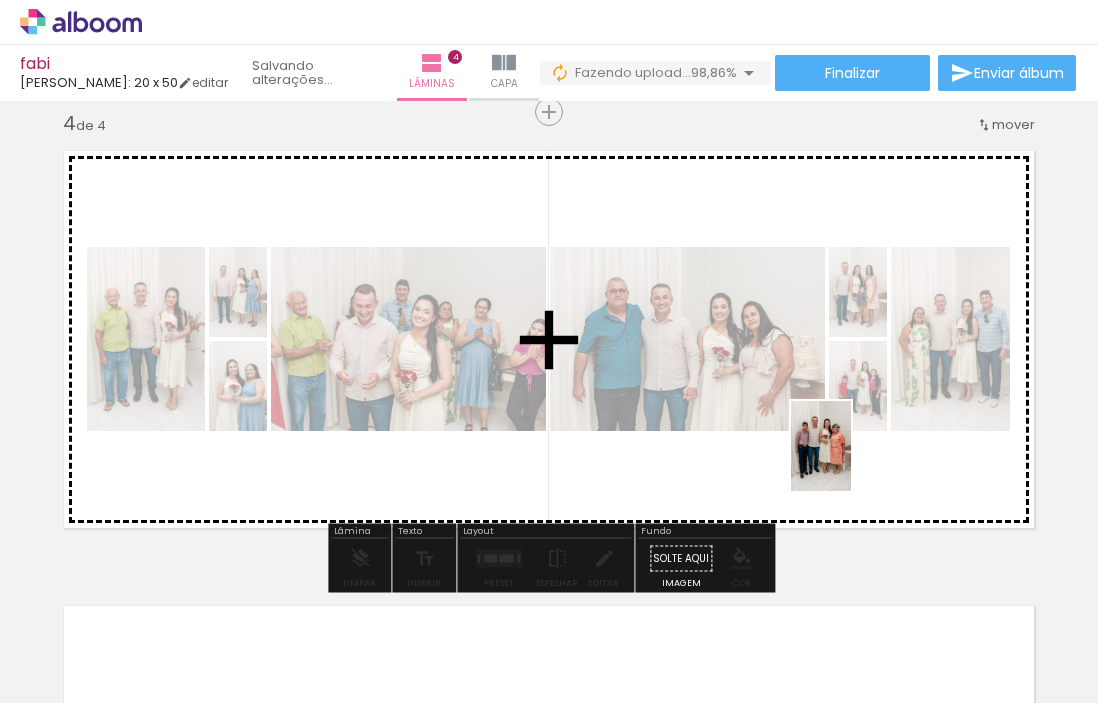drag, startPoint x: 853, startPoint y: 657, endPoint x: 851, endPoint y: 461, distance: 196.01021 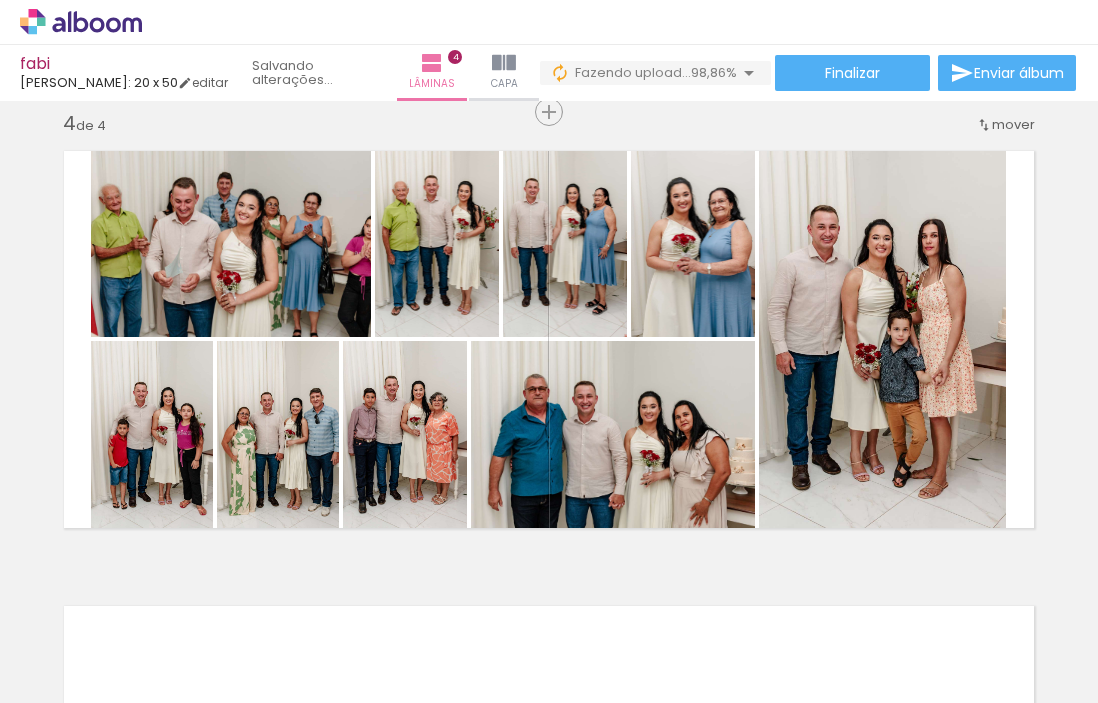 scroll, scrollTop: 0, scrollLeft: 3084, axis: horizontal 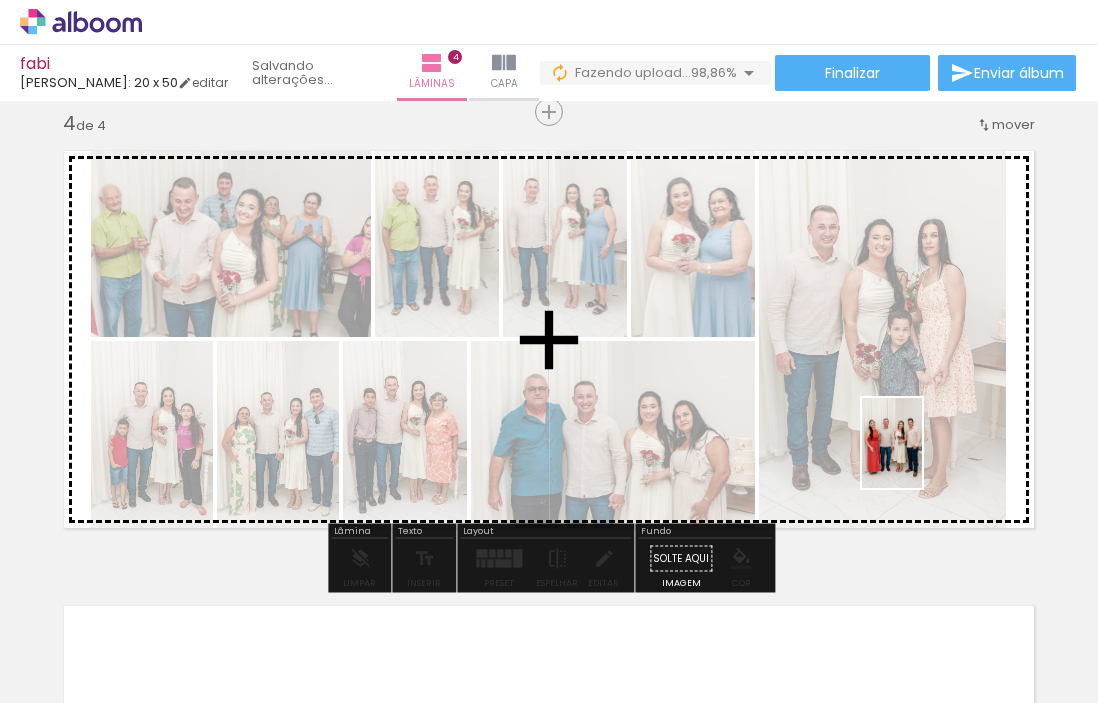 drag, startPoint x: 943, startPoint y: 633, endPoint x: 922, endPoint y: 458, distance: 176.2555 